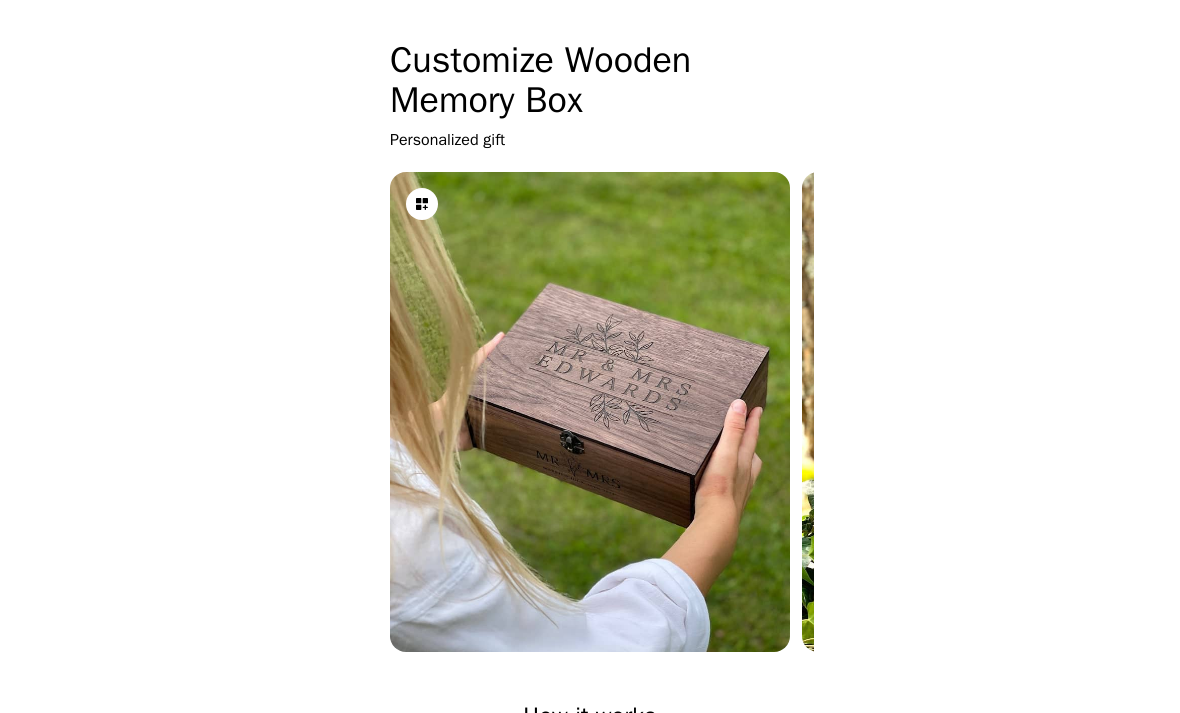 scroll, scrollTop: 0, scrollLeft: 0, axis: both 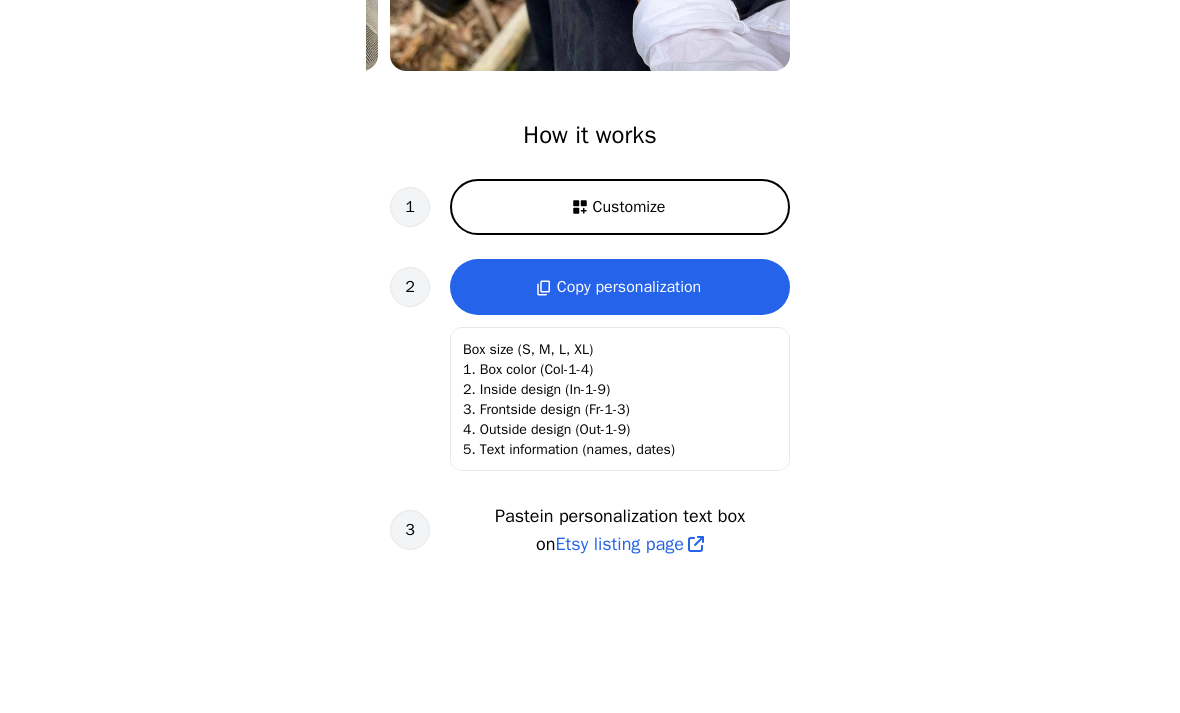click on "Box size (S, M, L, XL)
1. Box color (Col-1-4)
2. Inside design (In-1-9)
3. Frontside design (Fr-1-3)
4. Outside design (Out-1-9)
5. Text information (names, dates)" 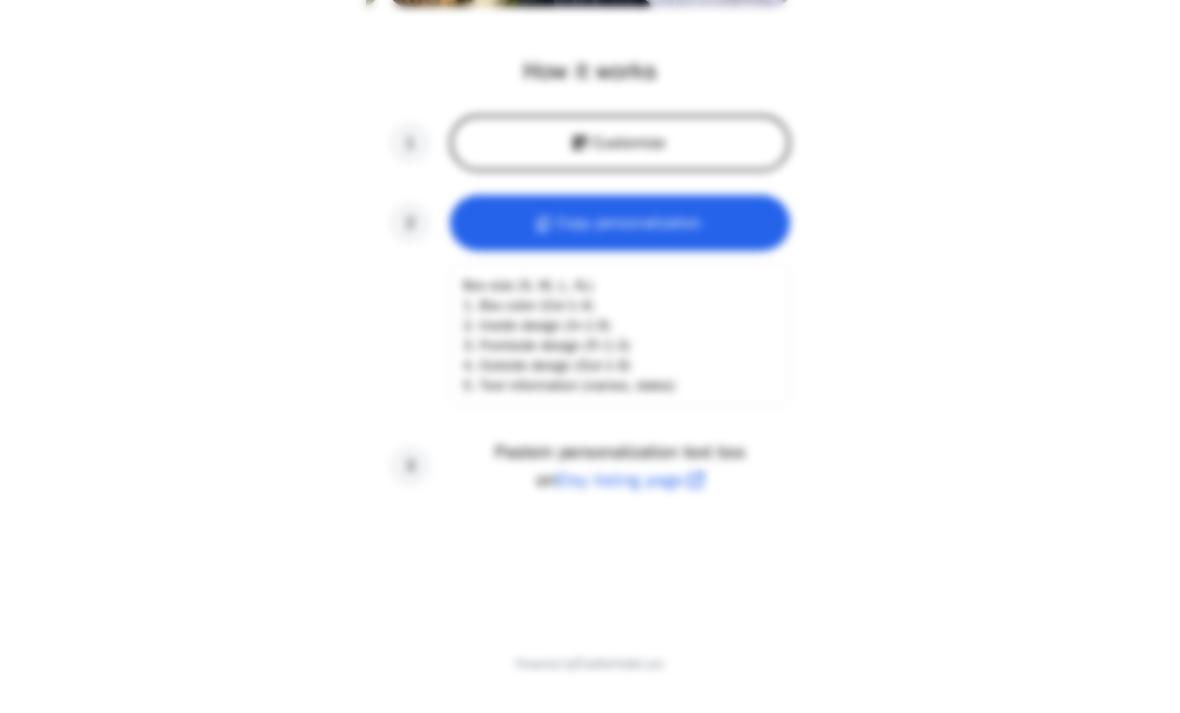 scroll, scrollTop: 0, scrollLeft: 256, axis: horizontal 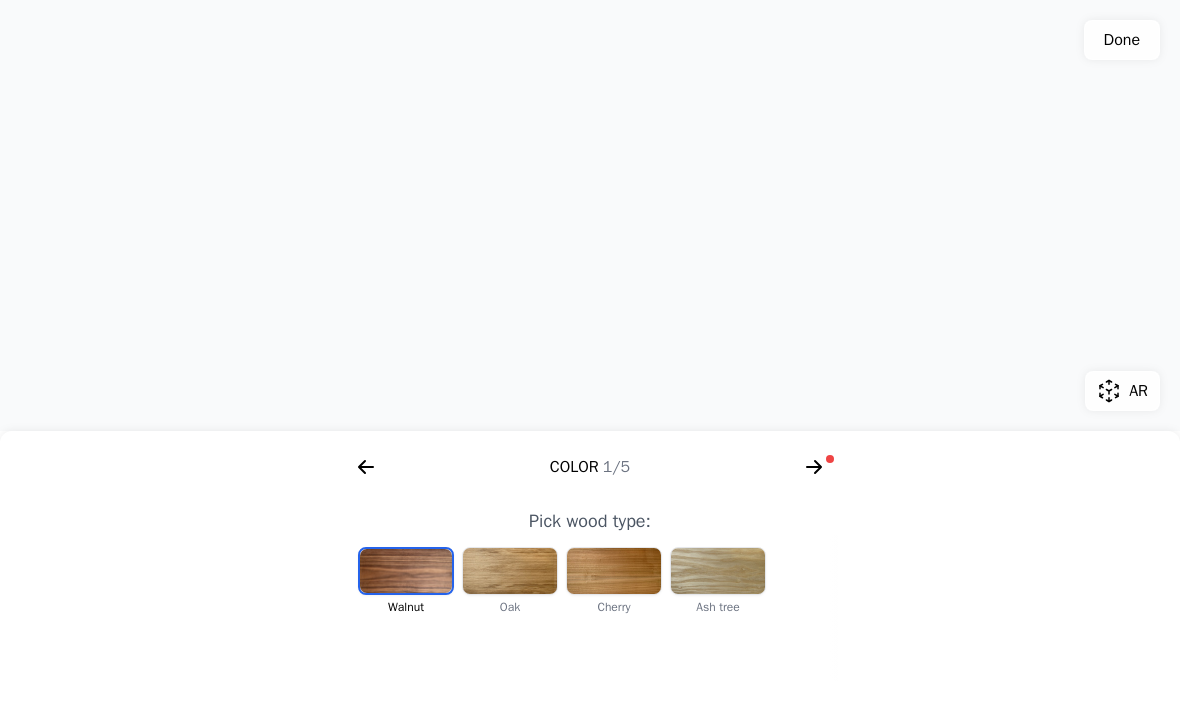 click at bounding box center (406, 571) 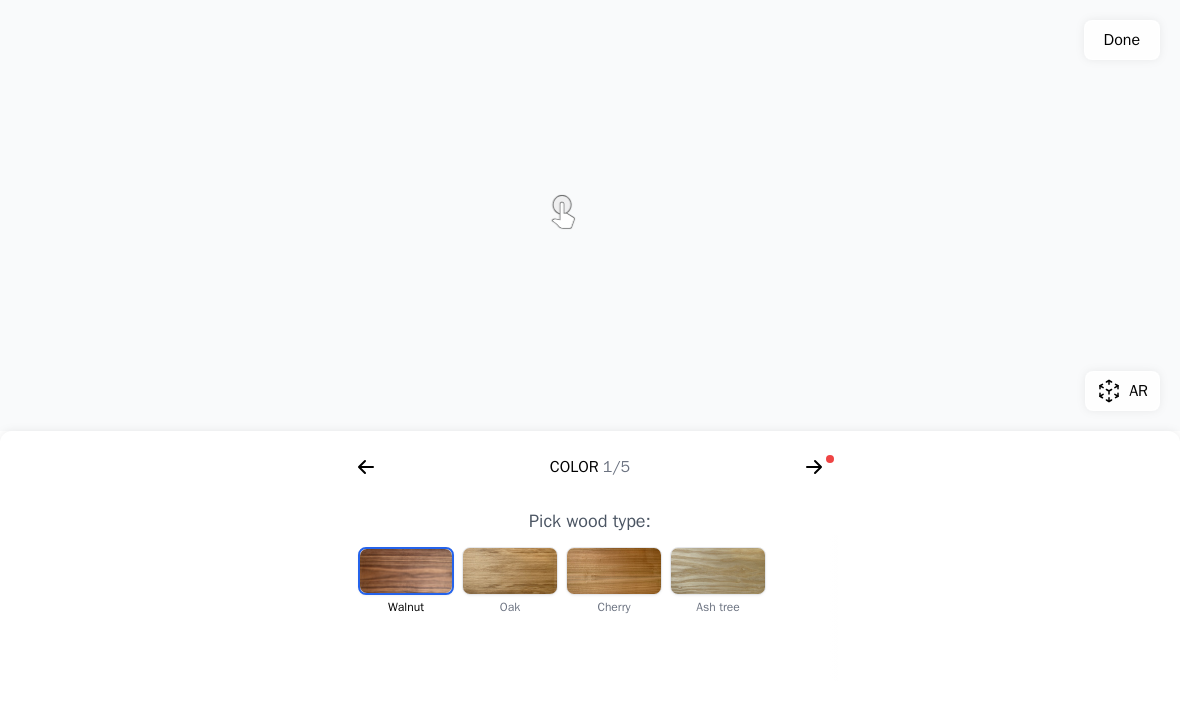 click 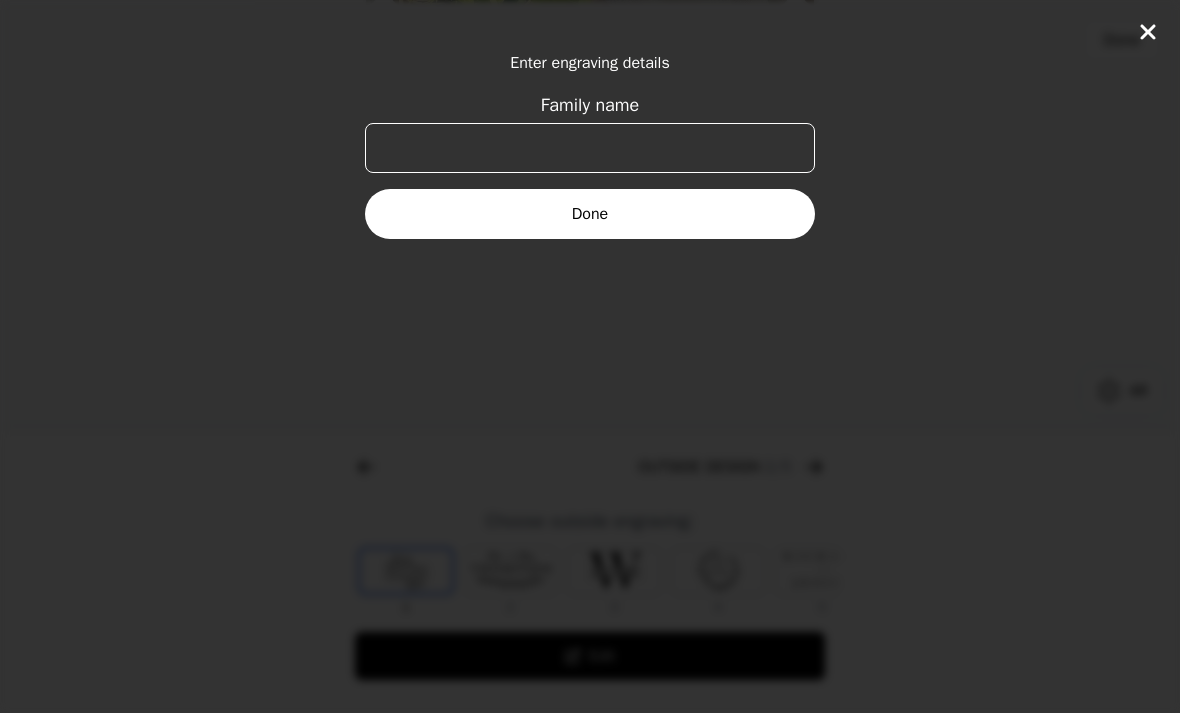 scroll, scrollTop: 0, scrollLeft: 768, axis: horizontal 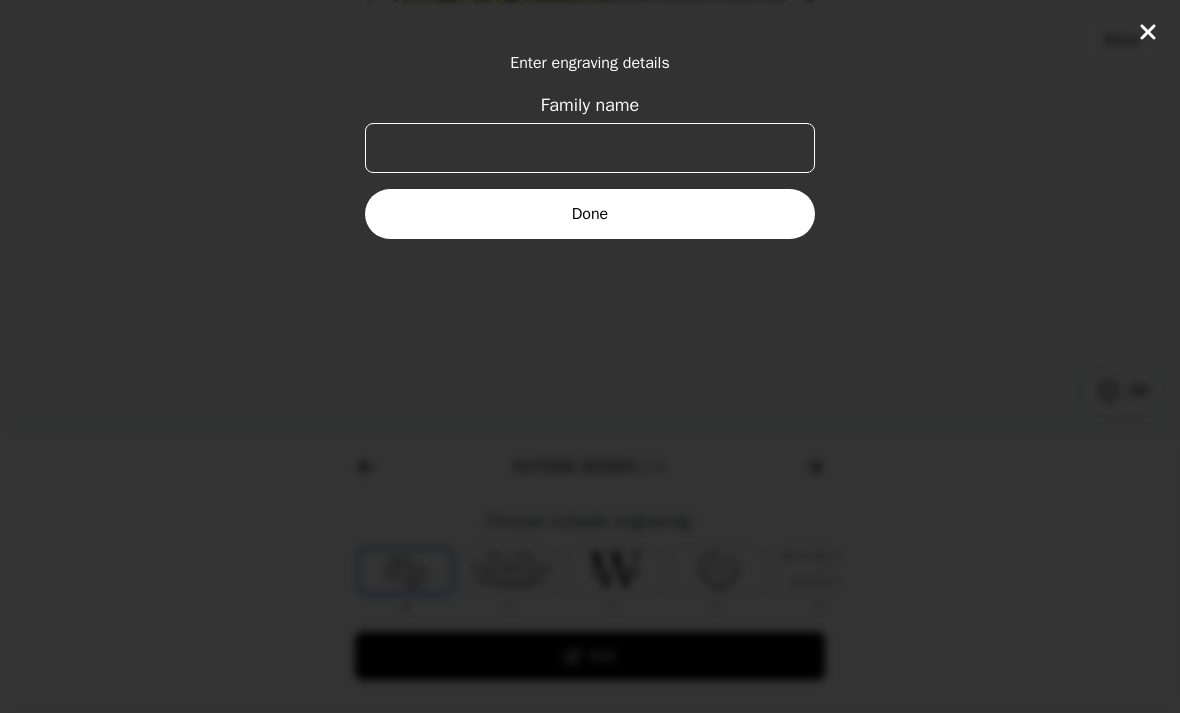click on "Family name" at bounding box center (590, 148) 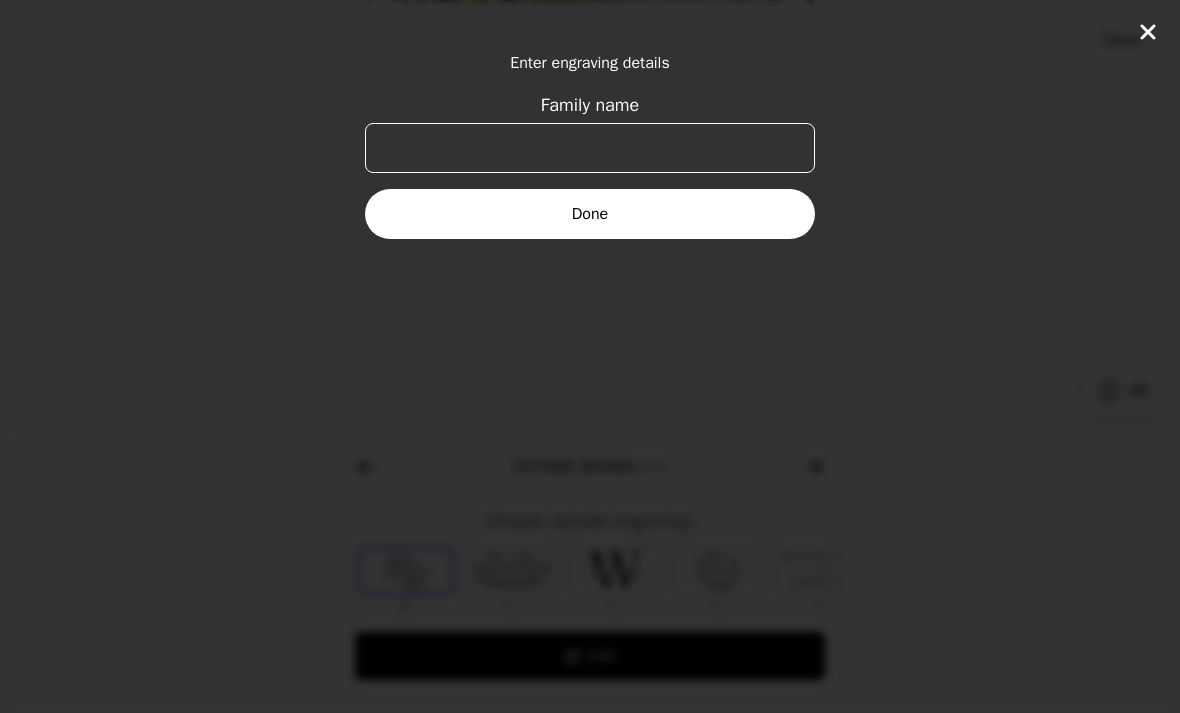 click 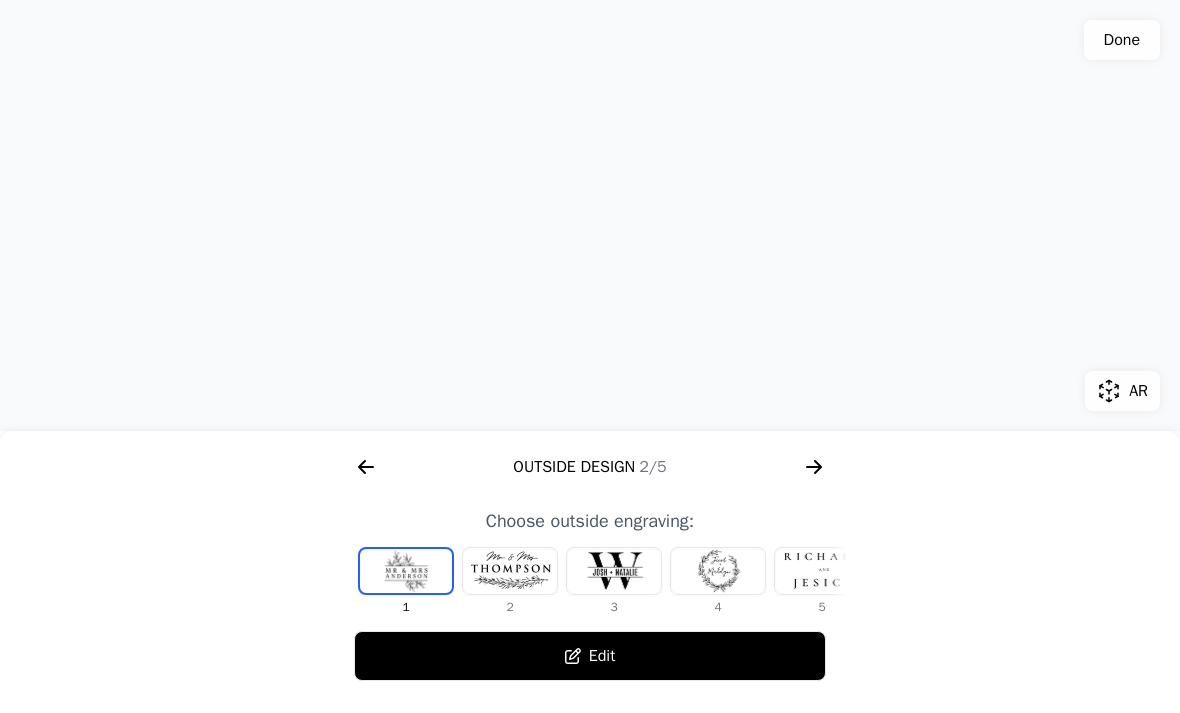 click at bounding box center [822, 571] 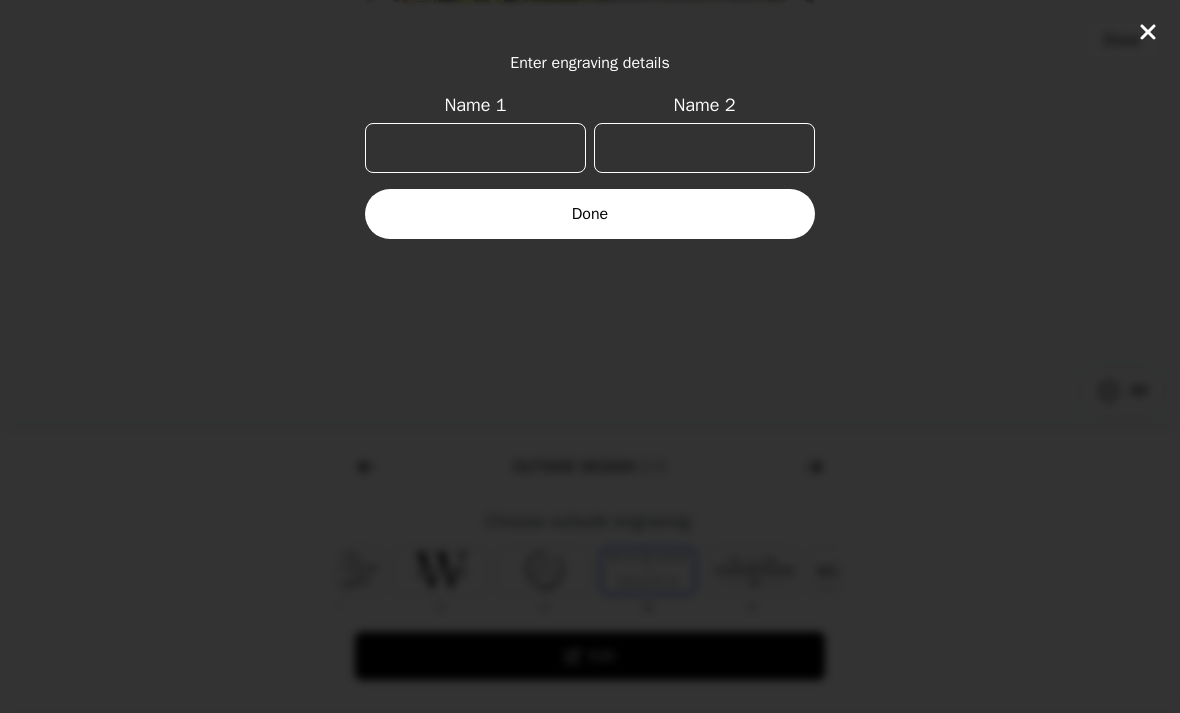 scroll, scrollTop: 0, scrollLeft: 232, axis: horizontal 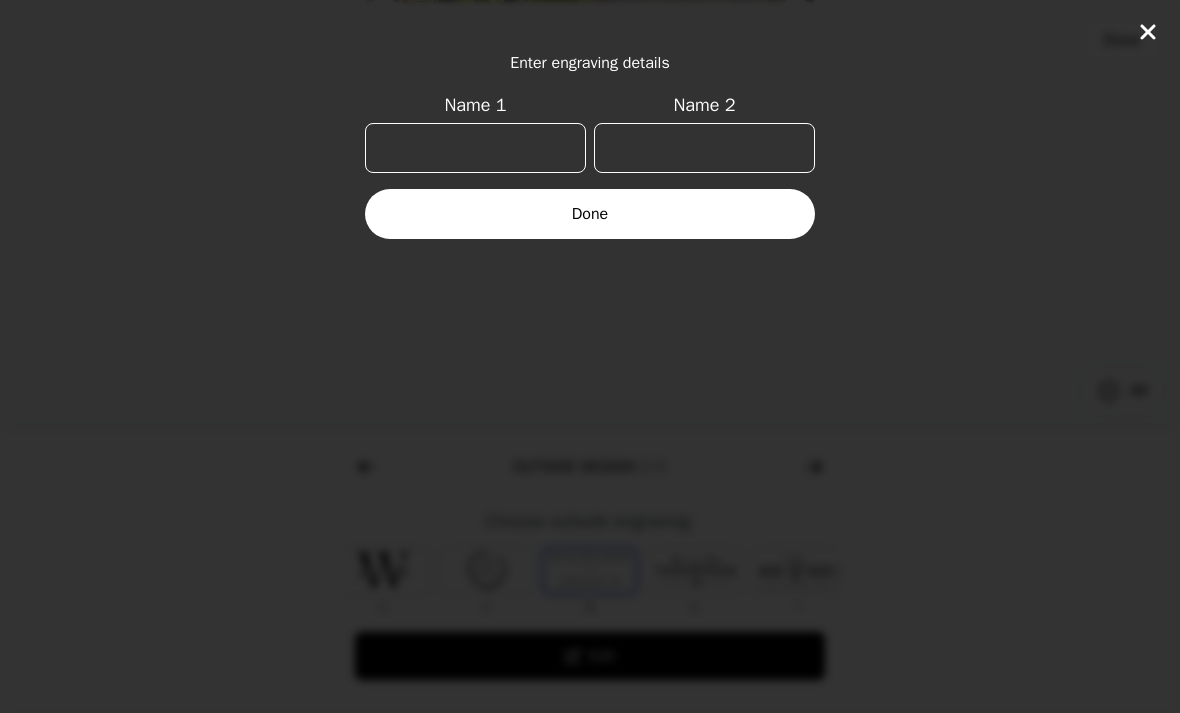 click on "Name 1" at bounding box center (475, 148) 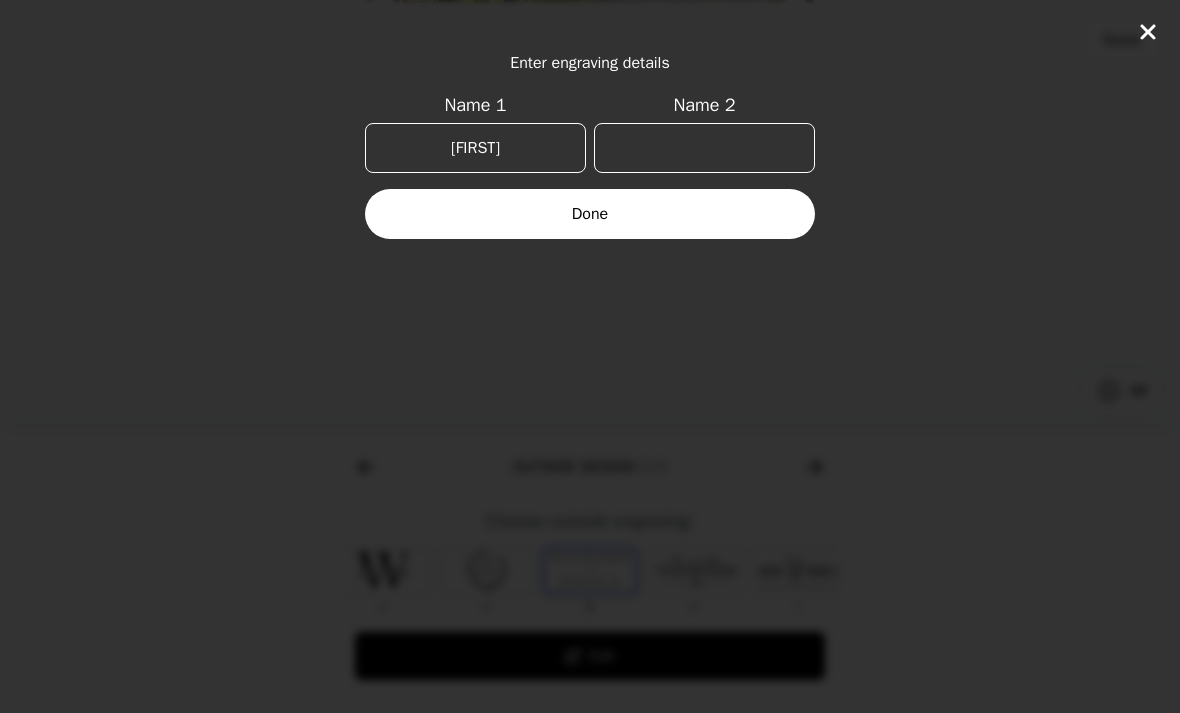type on "[FIRST]" 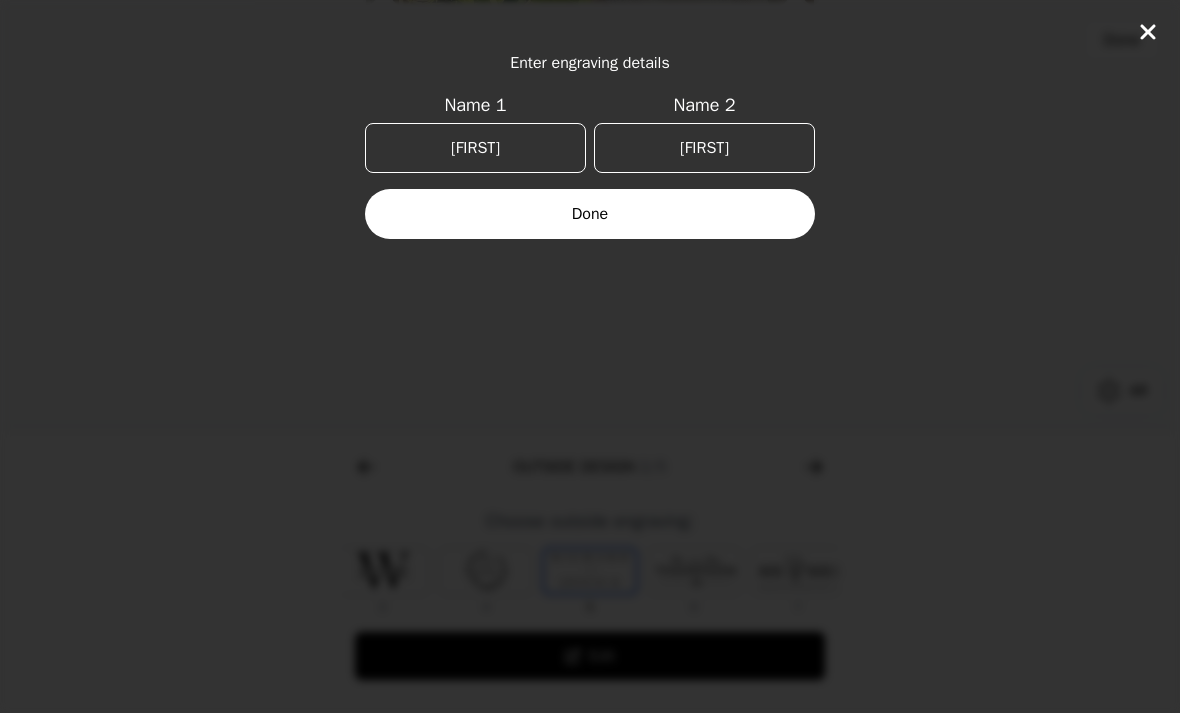 type on "[FIRST]" 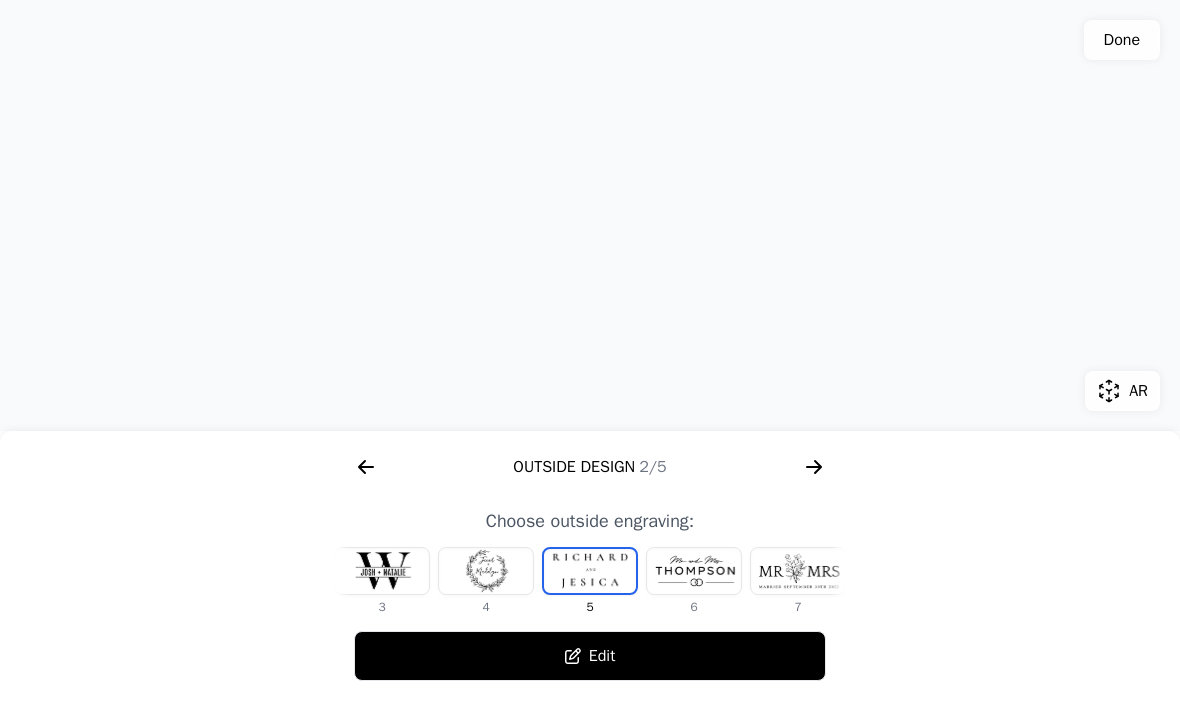 click at bounding box center (486, 571) 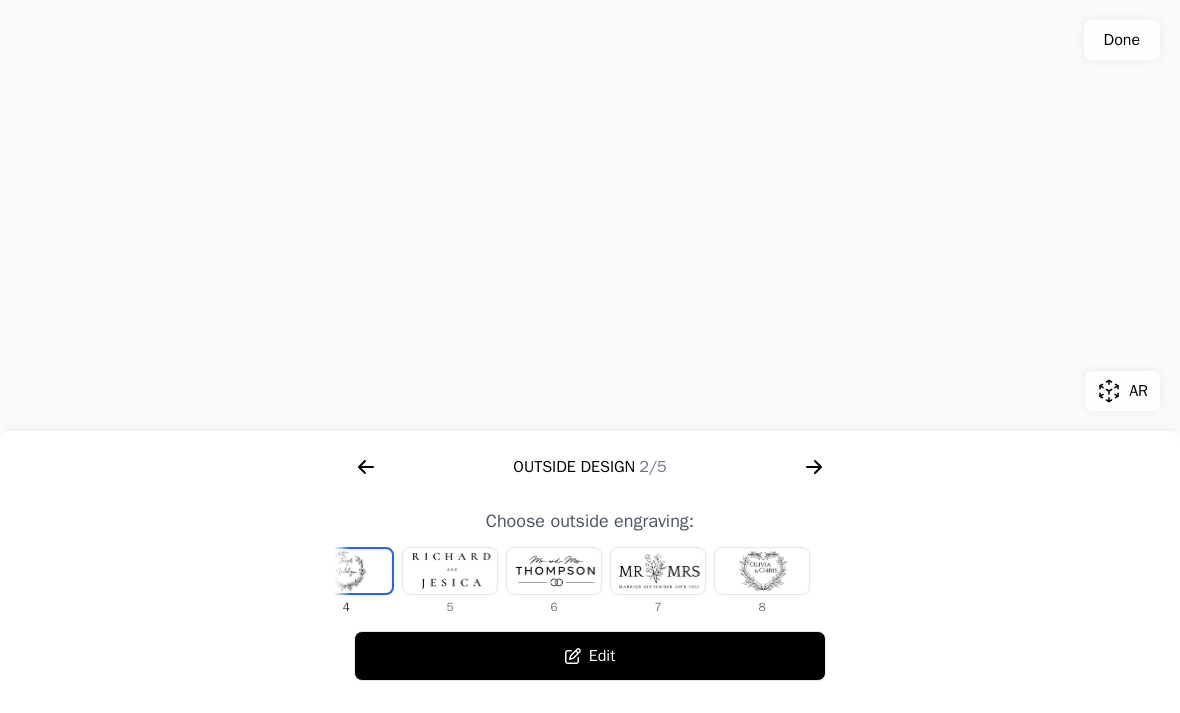 scroll, scrollTop: 0, scrollLeft: 372, axis: horizontal 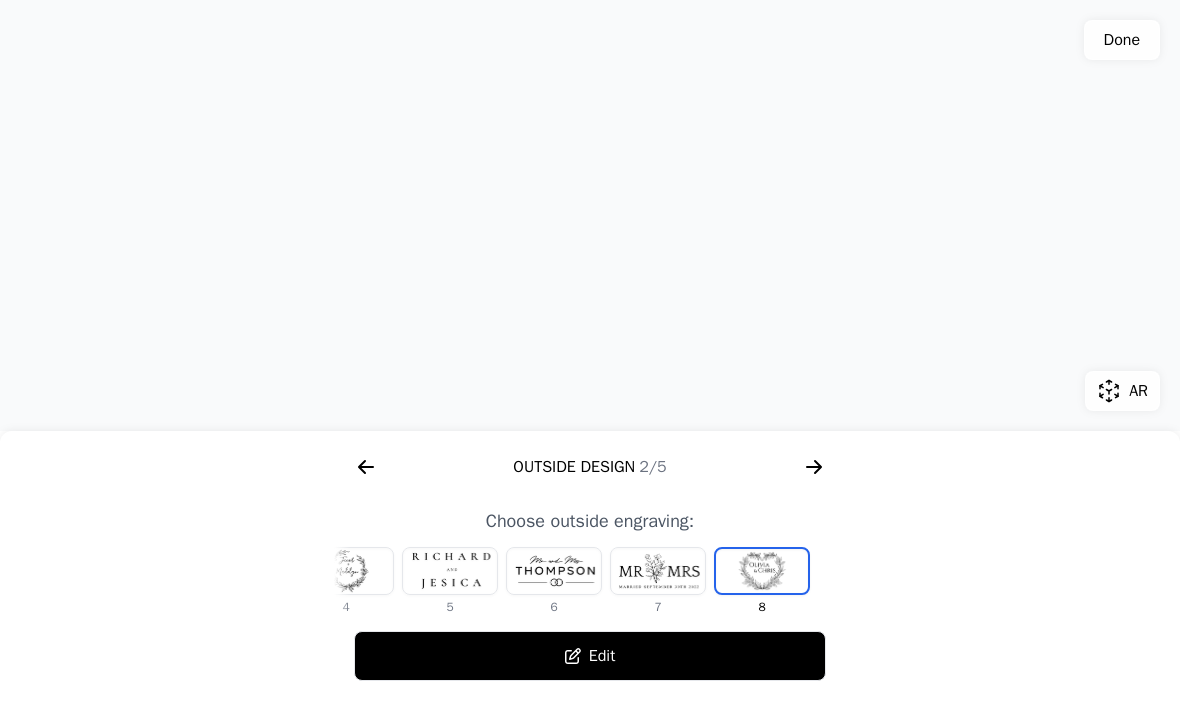 click at bounding box center (762, 571) 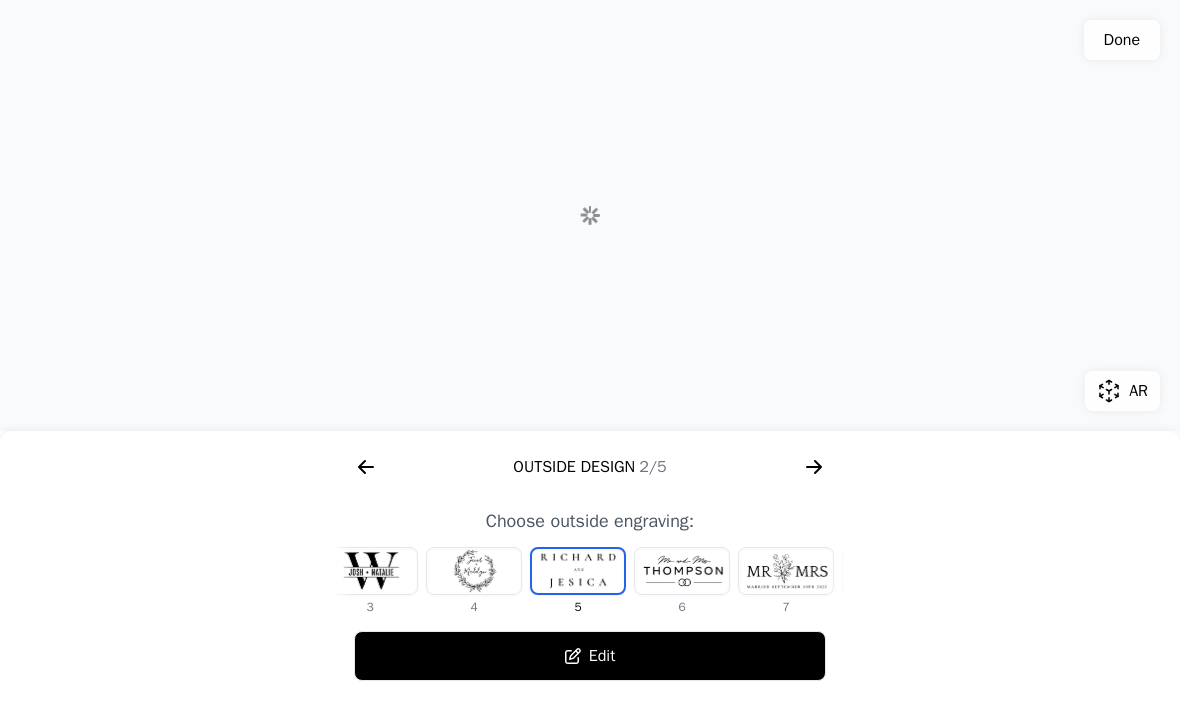 scroll, scrollTop: 0, scrollLeft: 232, axis: horizontal 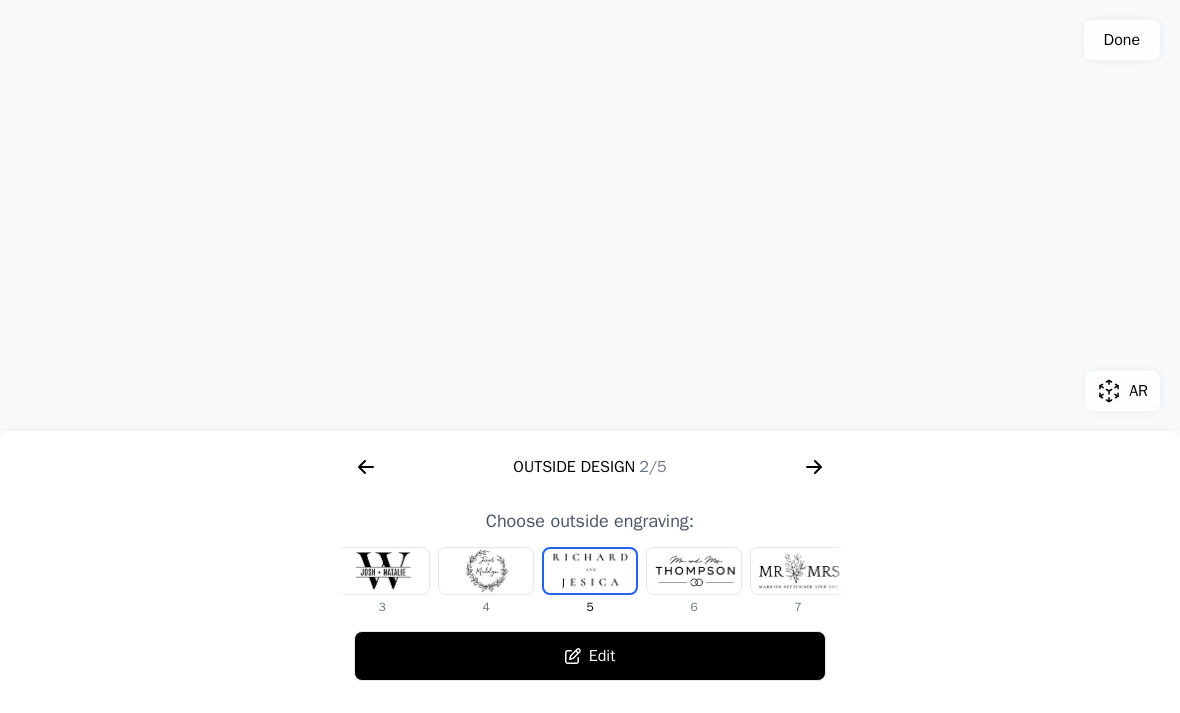 click at bounding box center (798, 571) 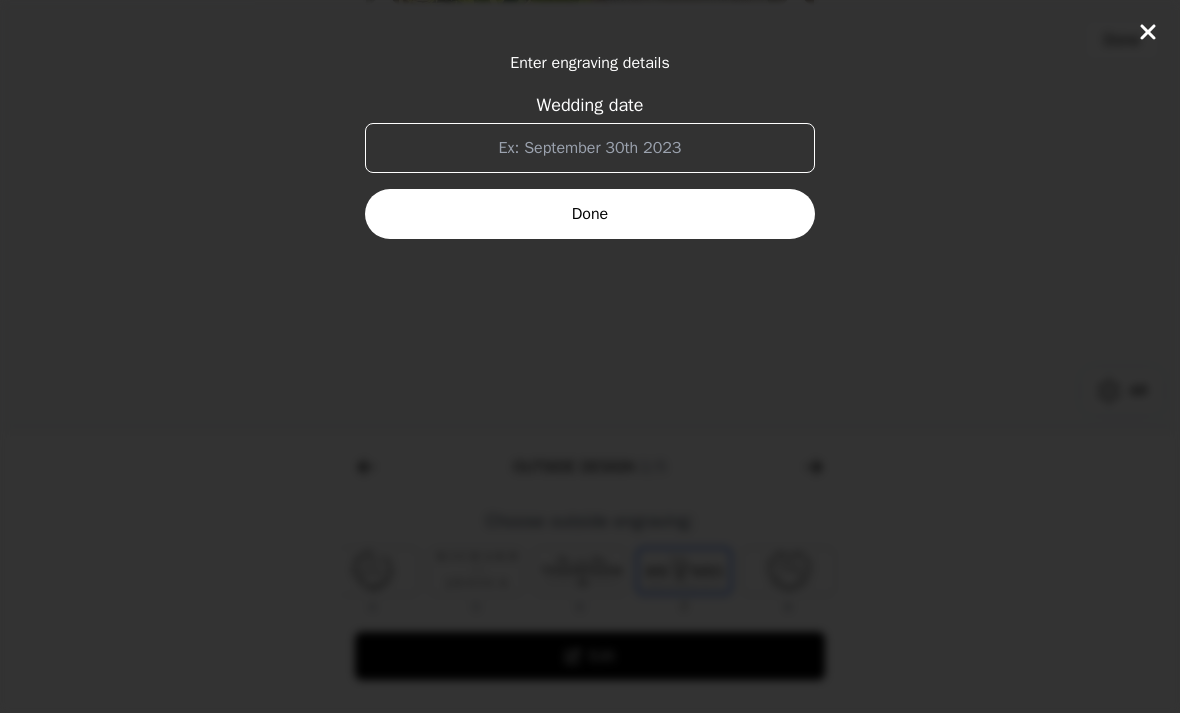 scroll, scrollTop: 0, scrollLeft: 372, axis: horizontal 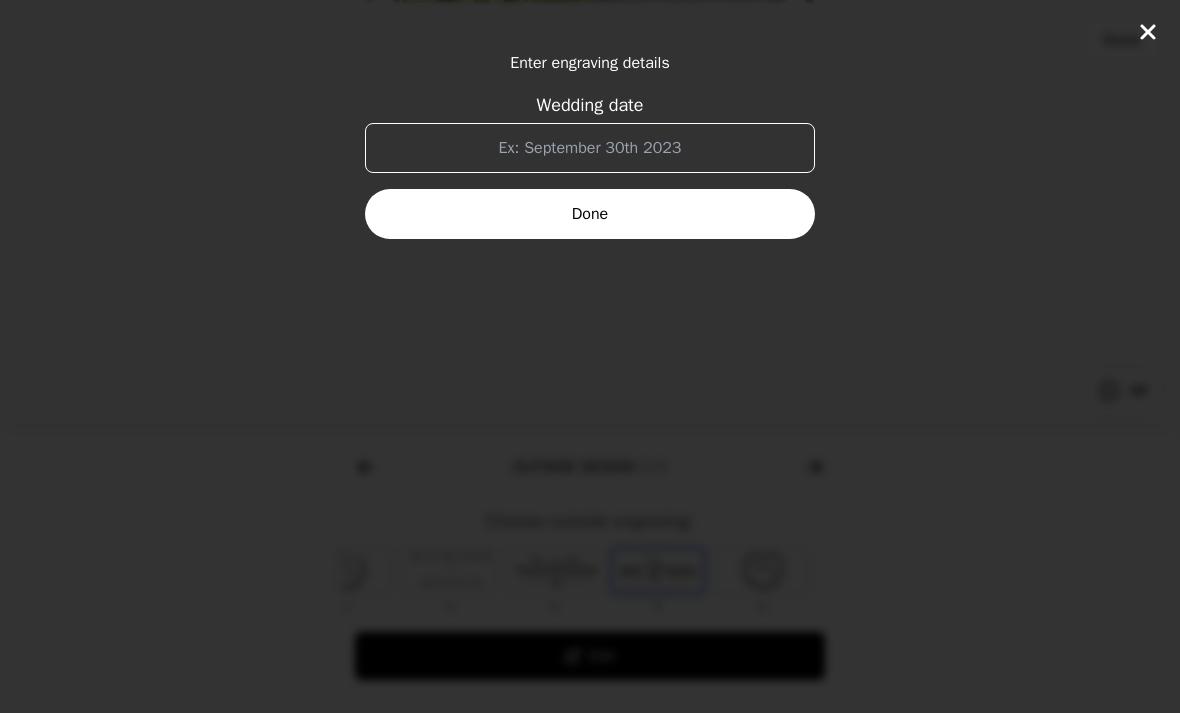 click on "Enter engraving details Wedding date Done" 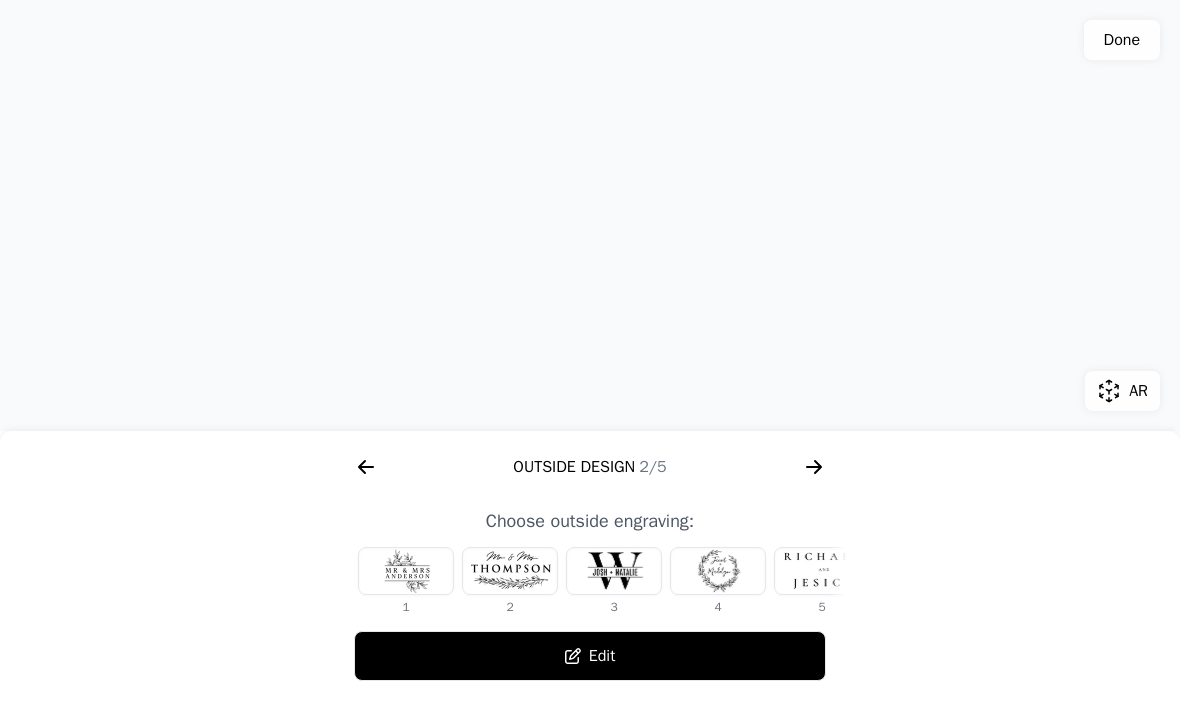 scroll, scrollTop: 0, scrollLeft: 0, axis: both 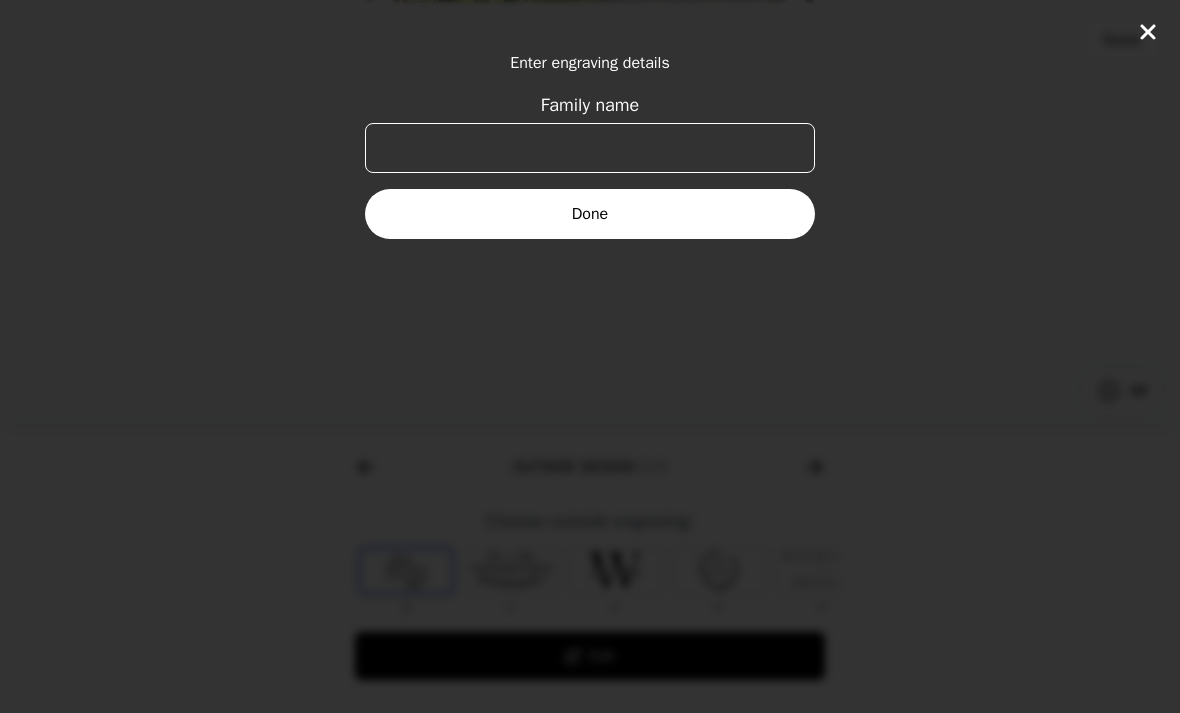 click on "Enter engraving details Family name Done" 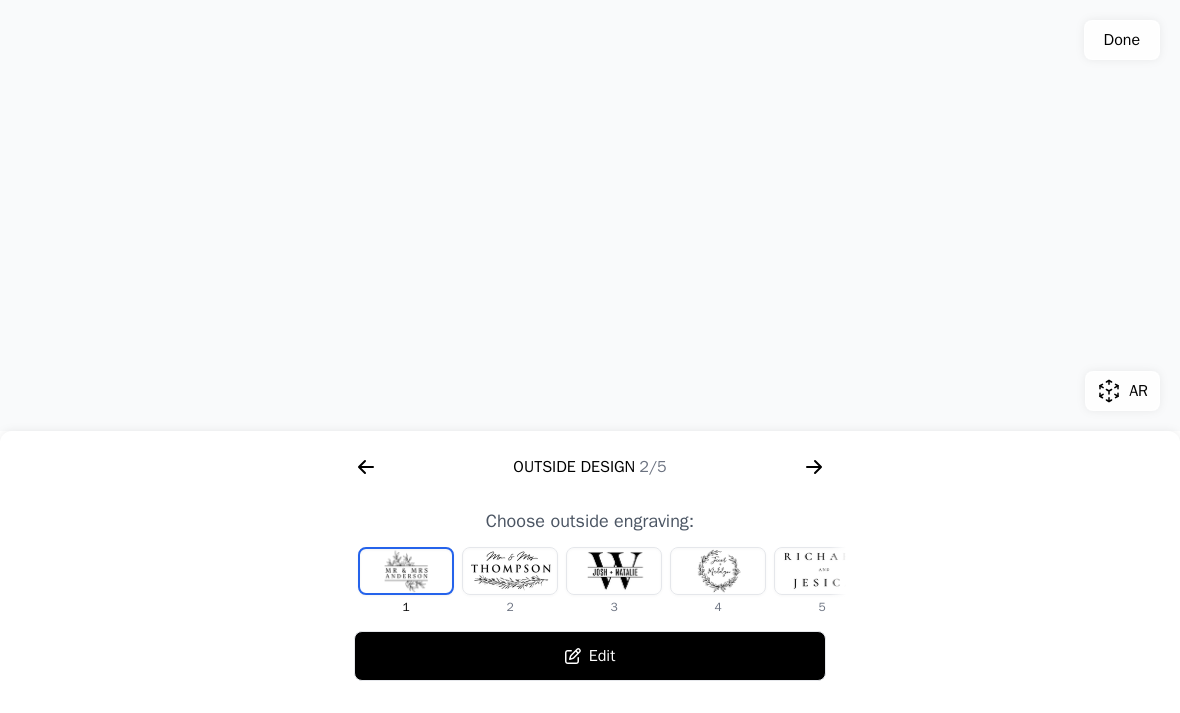 click at bounding box center (510, 571) 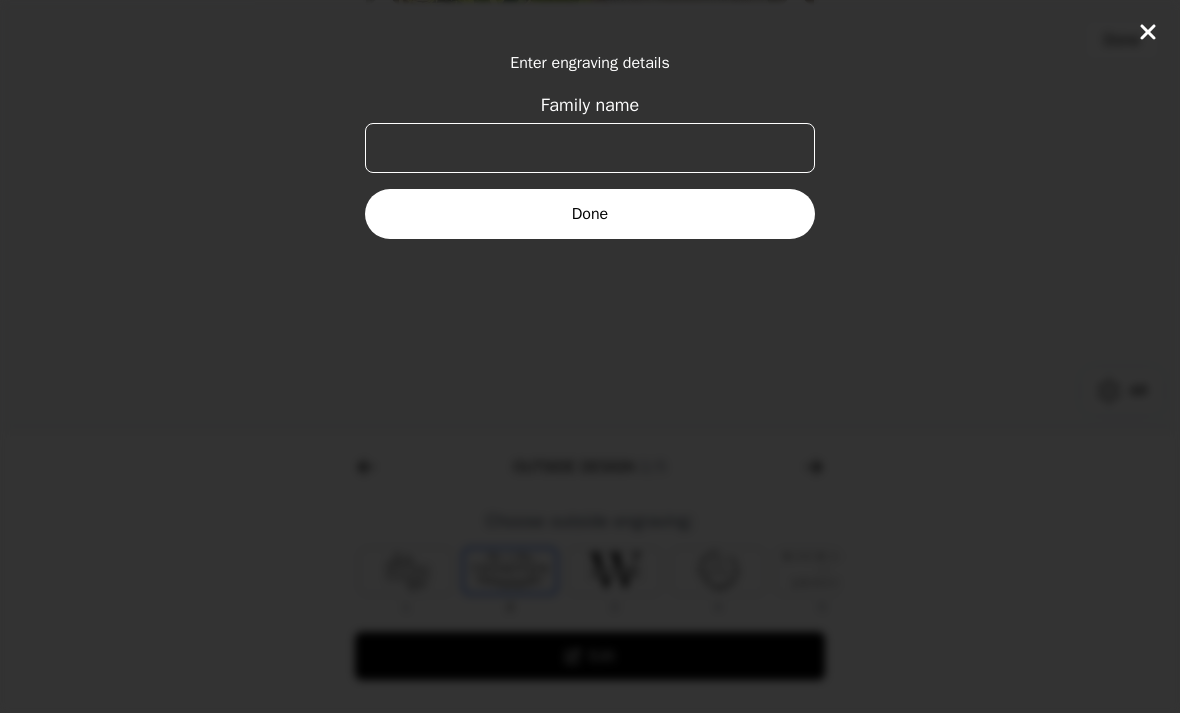 click 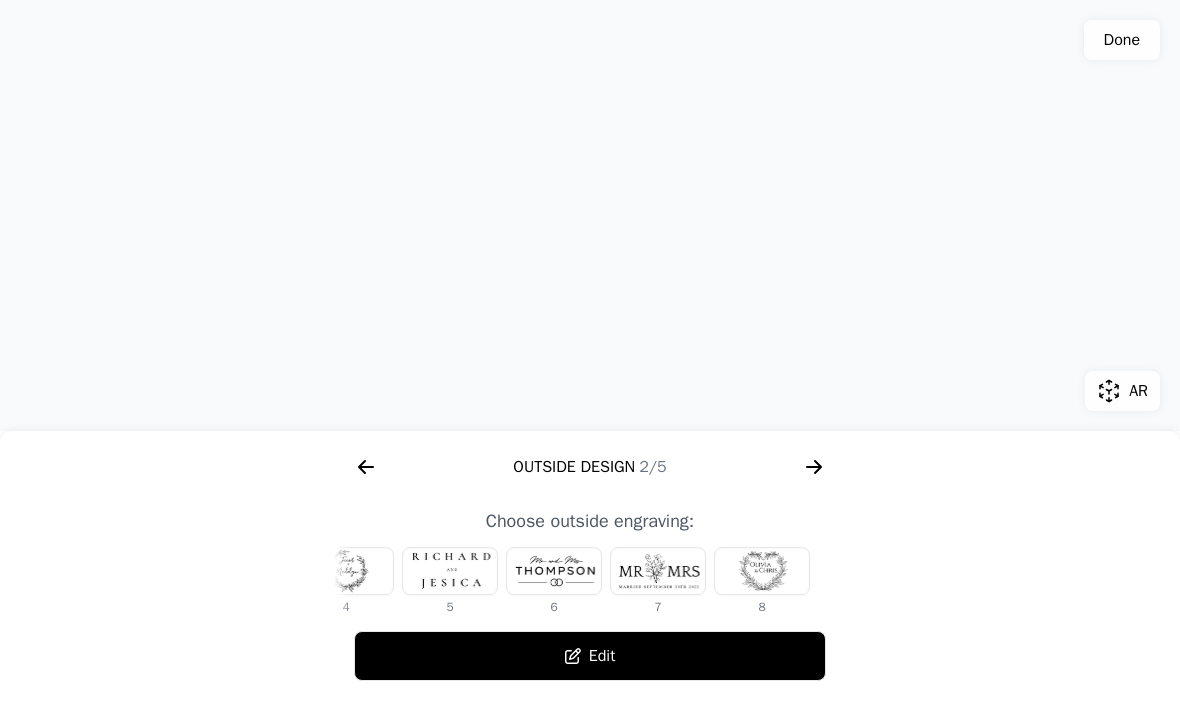 scroll, scrollTop: 0, scrollLeft: 372, axis: horizontal 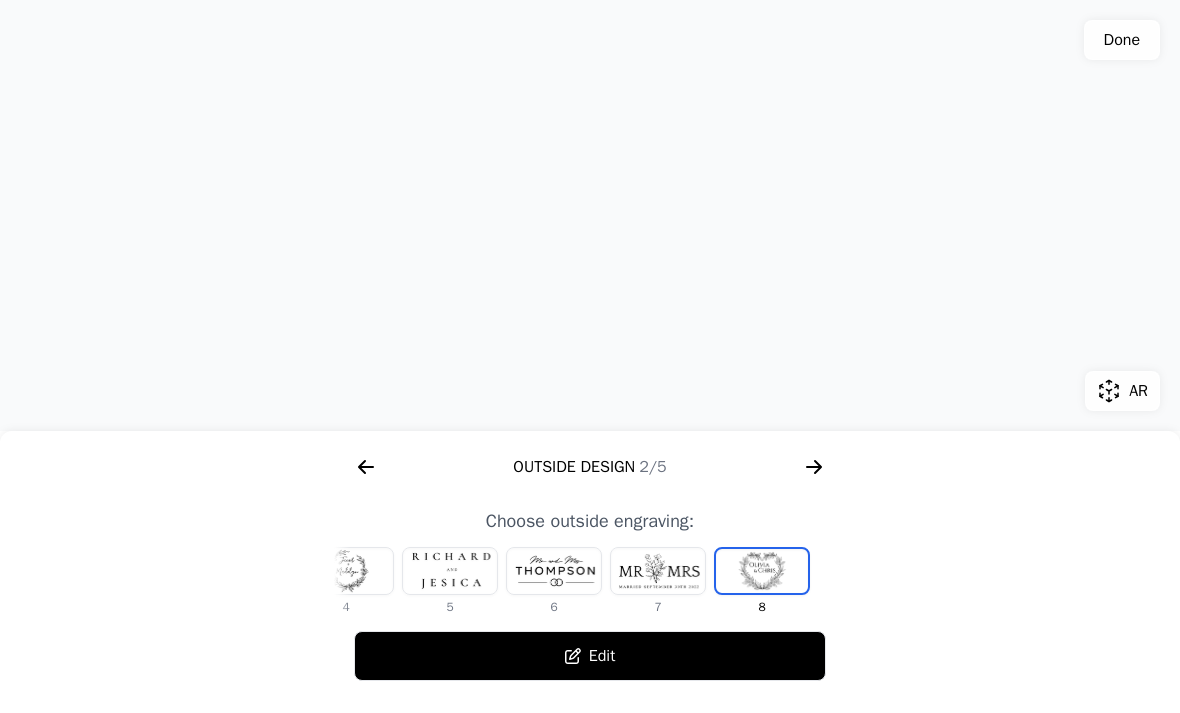 click at bounding box center [346, 571] 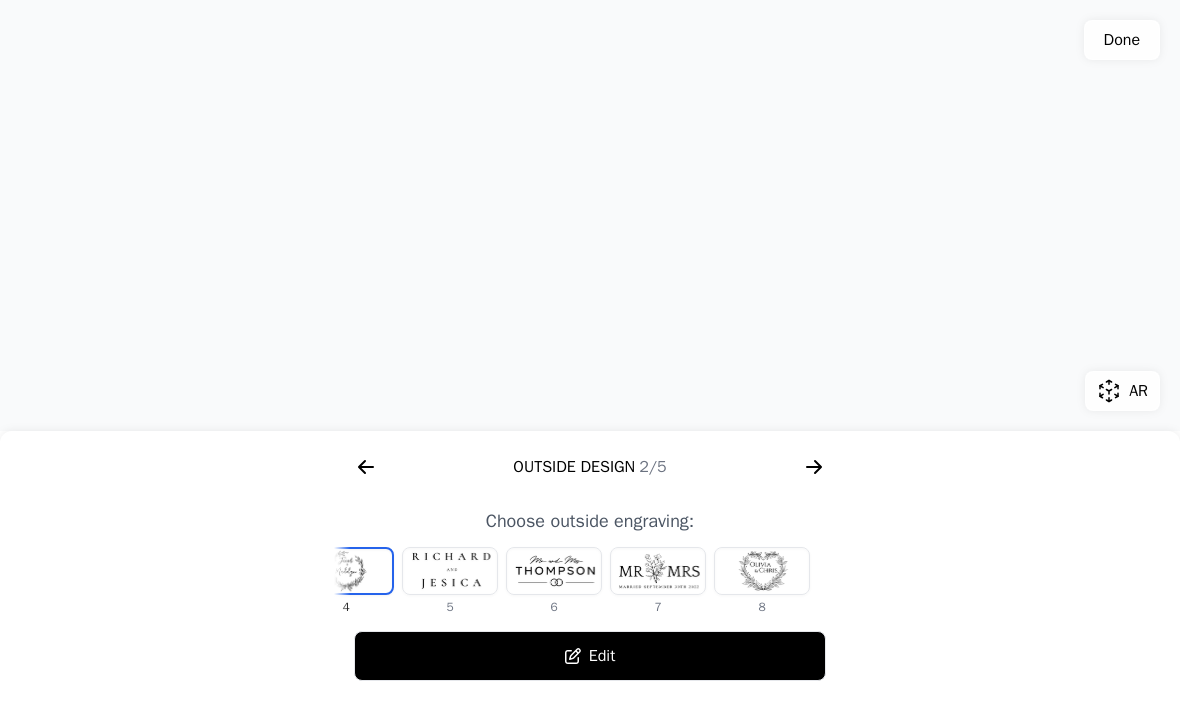 scroll, scrollTop: 0, scrollLeft: 372, axis: horizontal 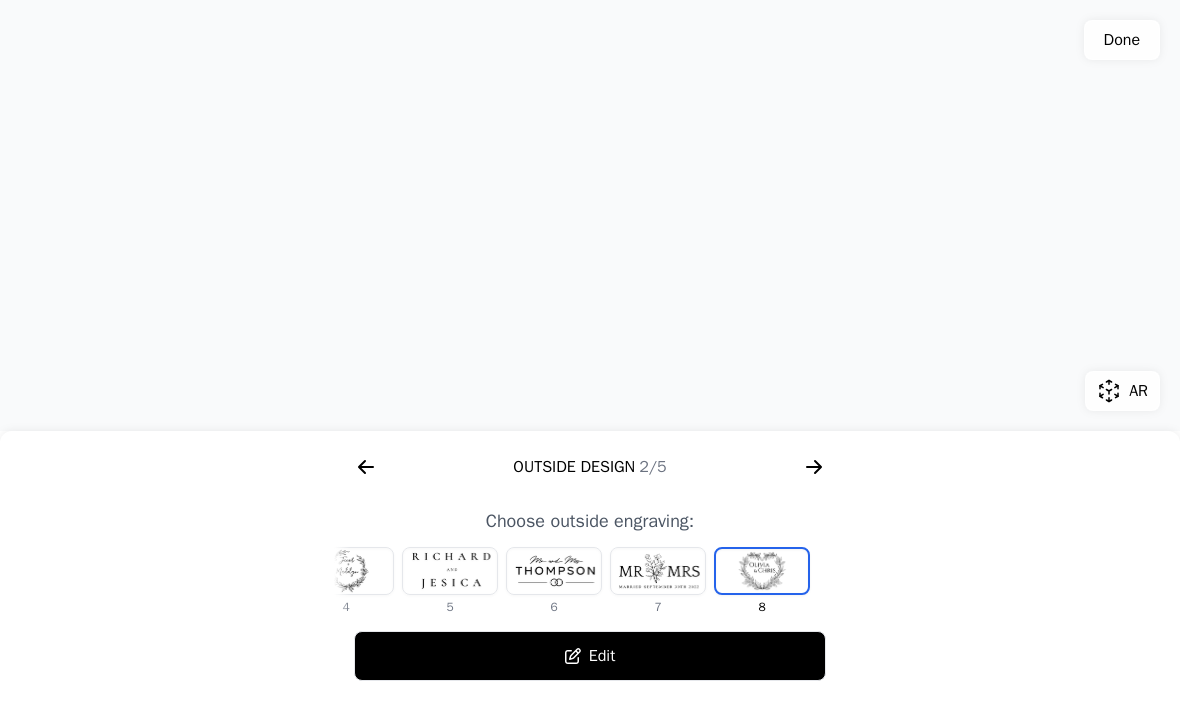 click 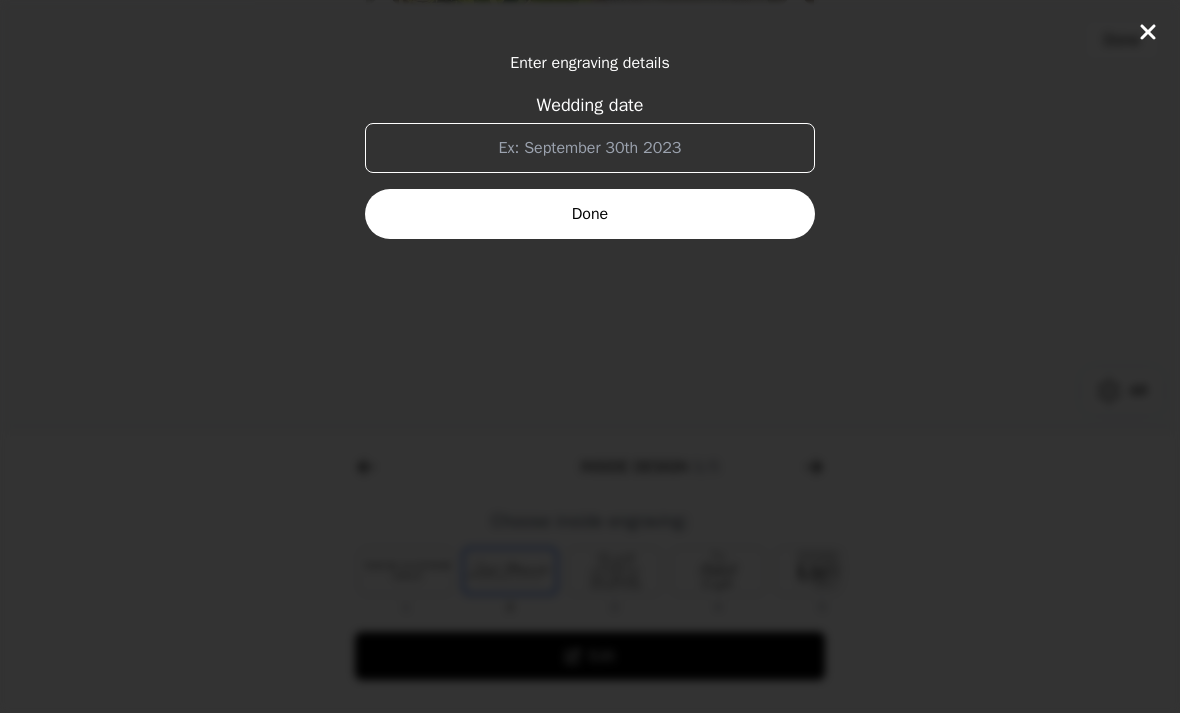 scroll, scrollTop: 0, scrollLeft: 1280, axis: horizontal 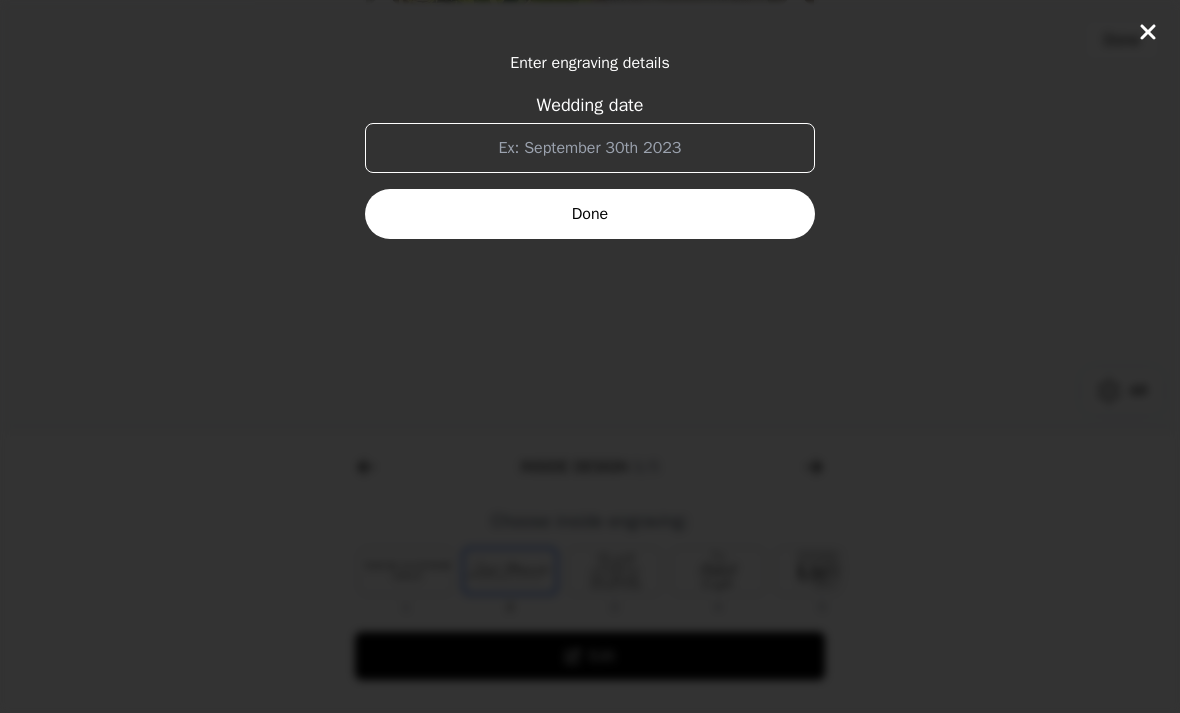click on "Wedding date" at bounding box center [590, 148] 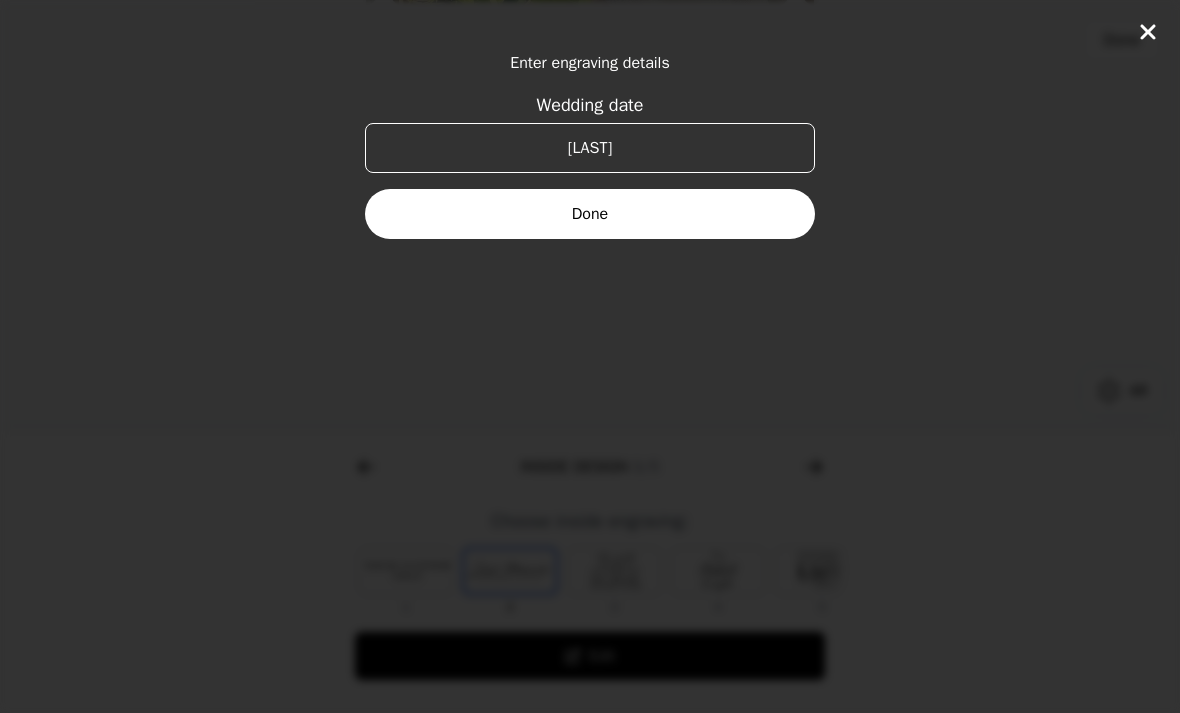 type on "Y" 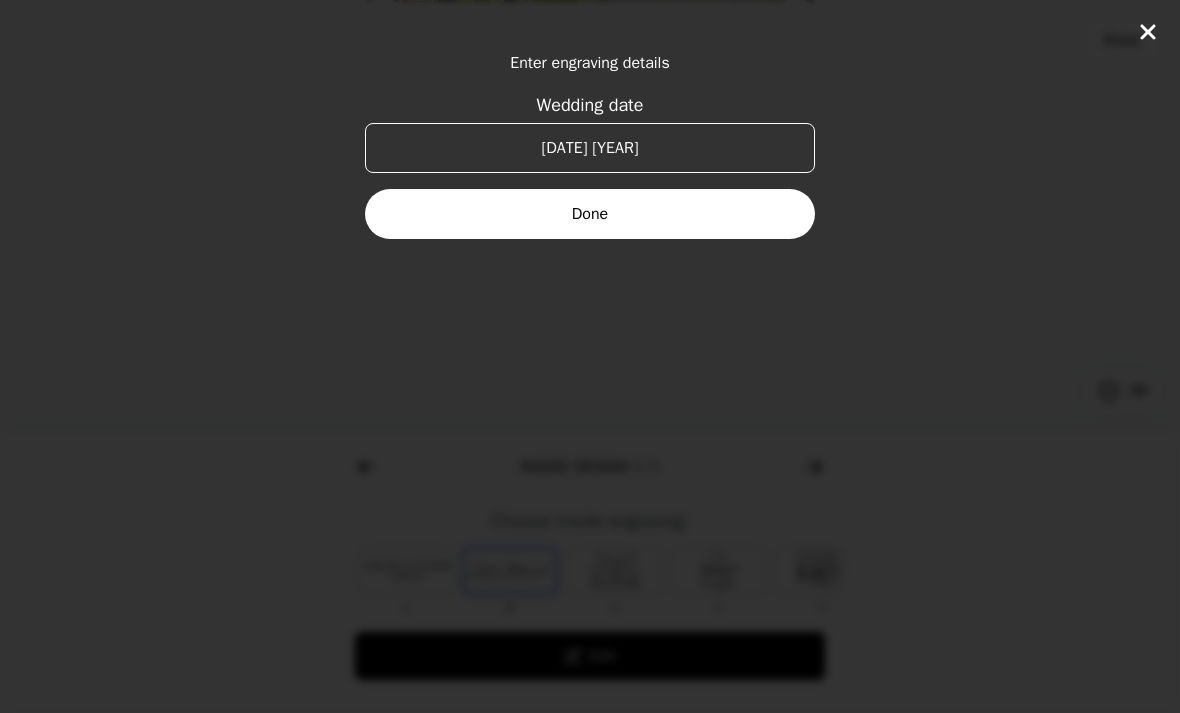 type on "[DATE] [YEAR]" 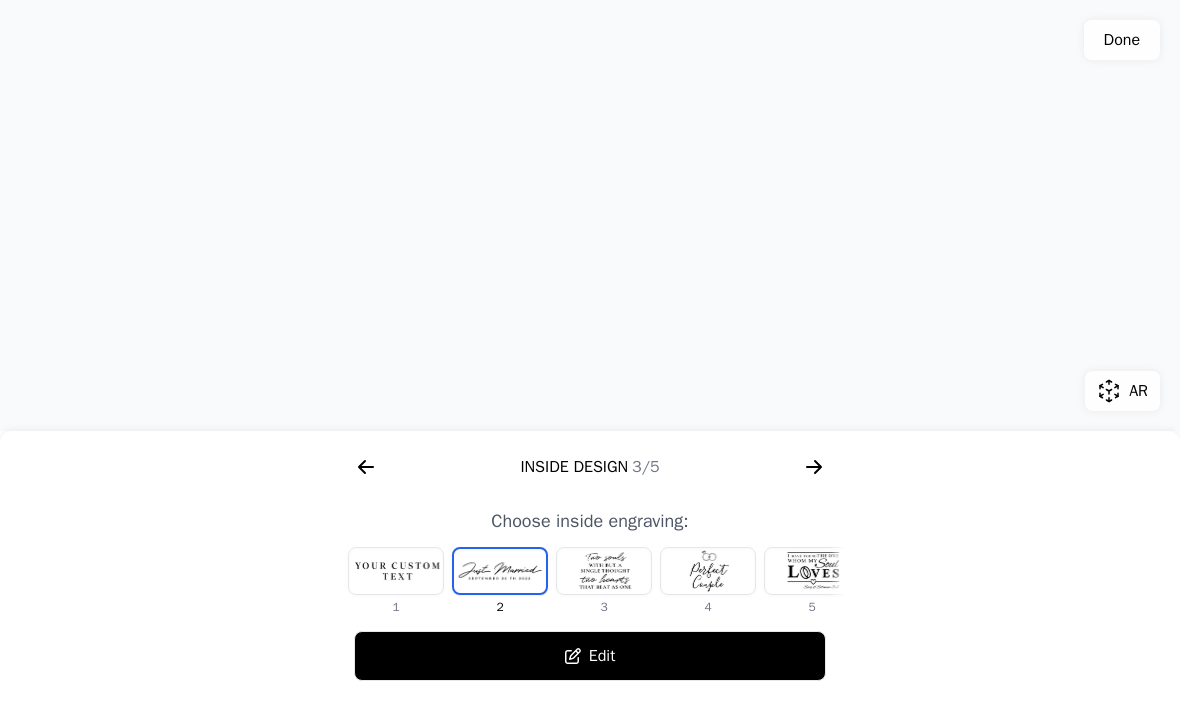 scroll, scrollTop: 0, scrollLeft: 9, axis: horizontal 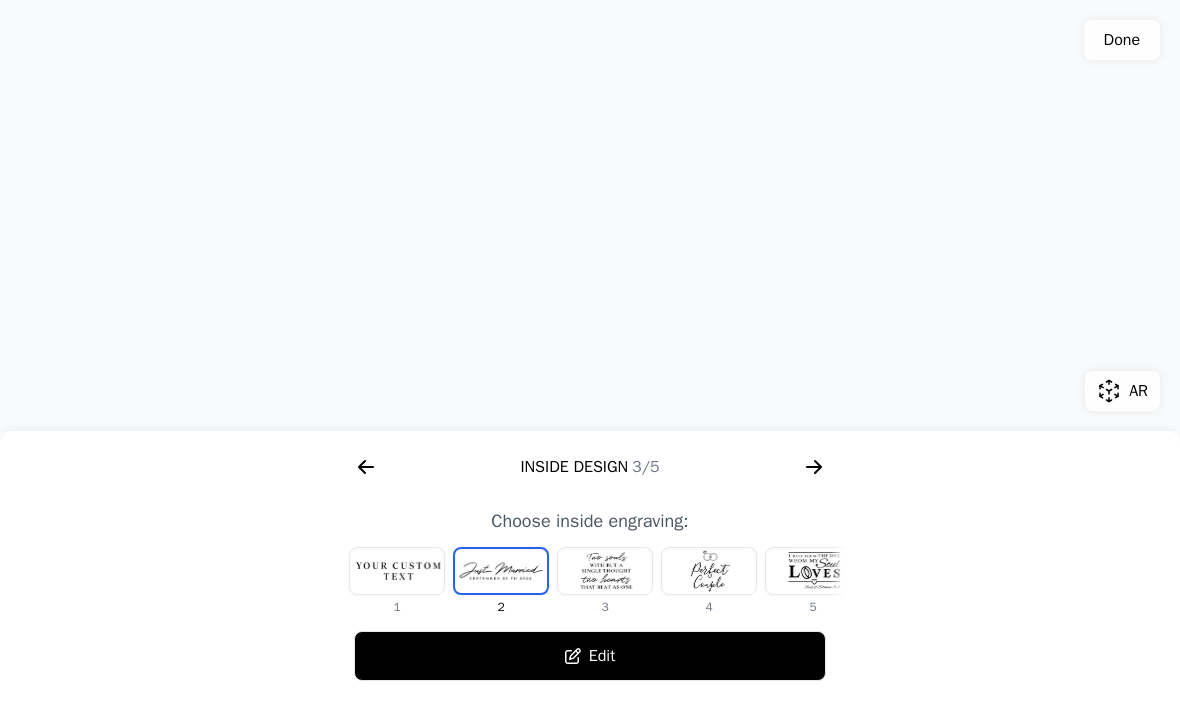 click 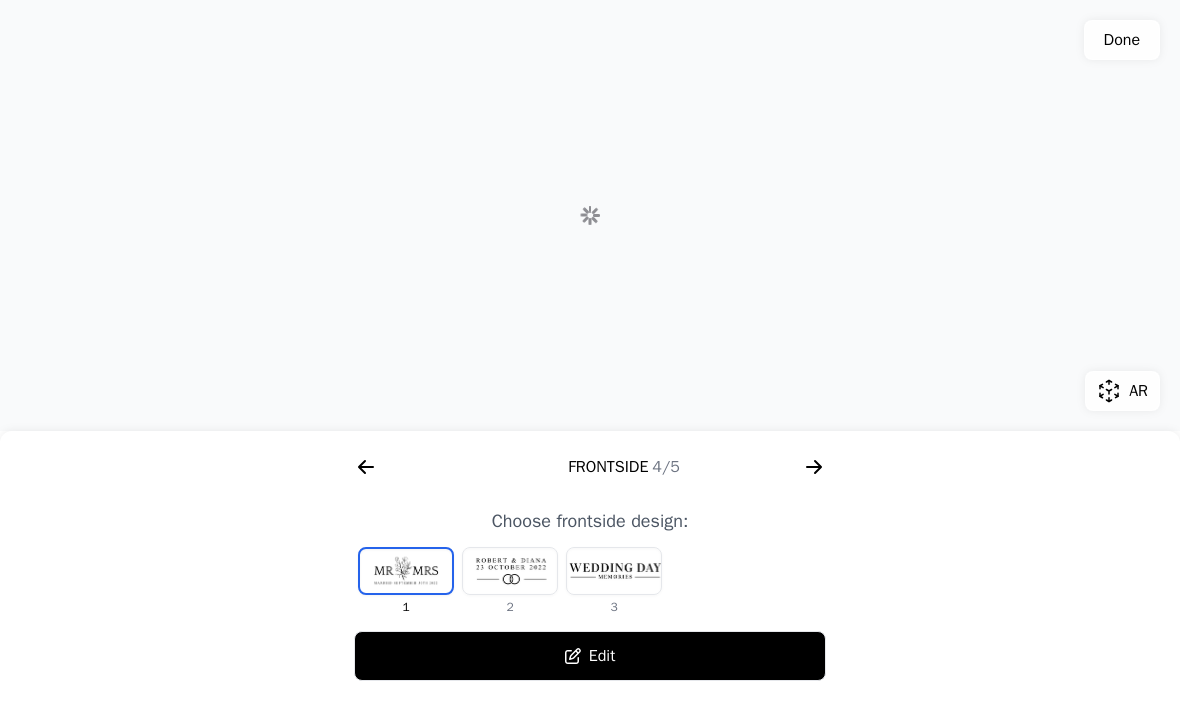 scroll, scrollTop: 0, scrollLeft: 1792, axis: horizontal 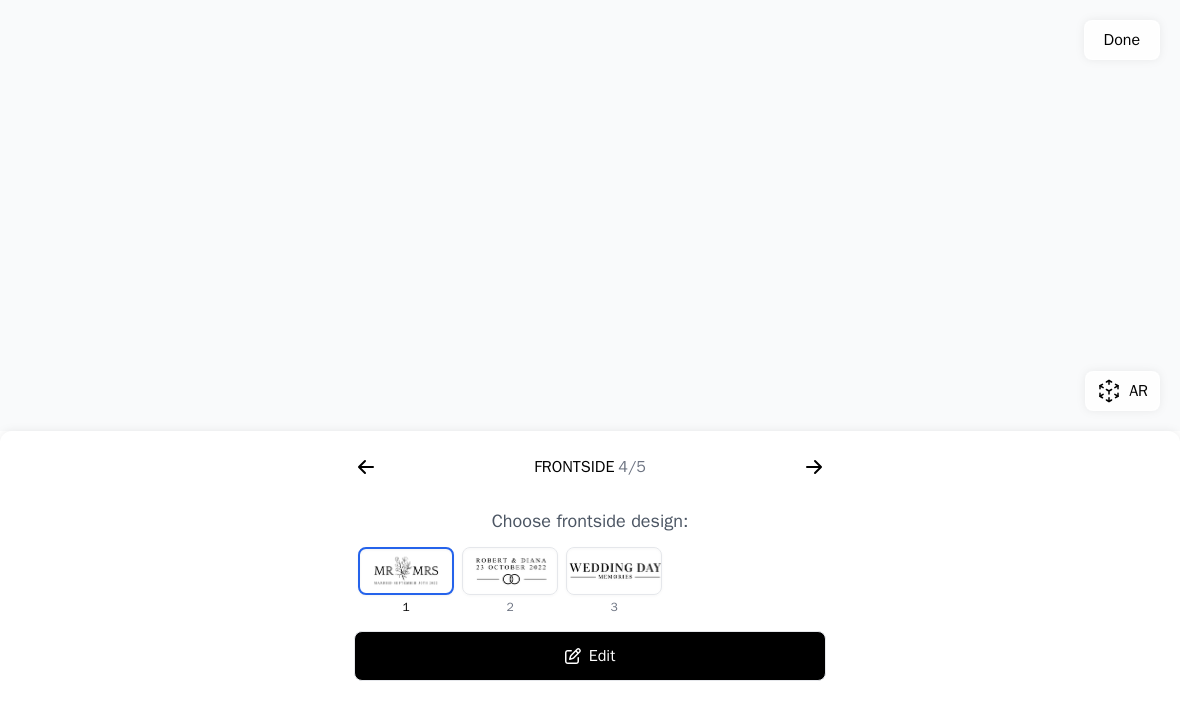click at bounding box center [510, 571] 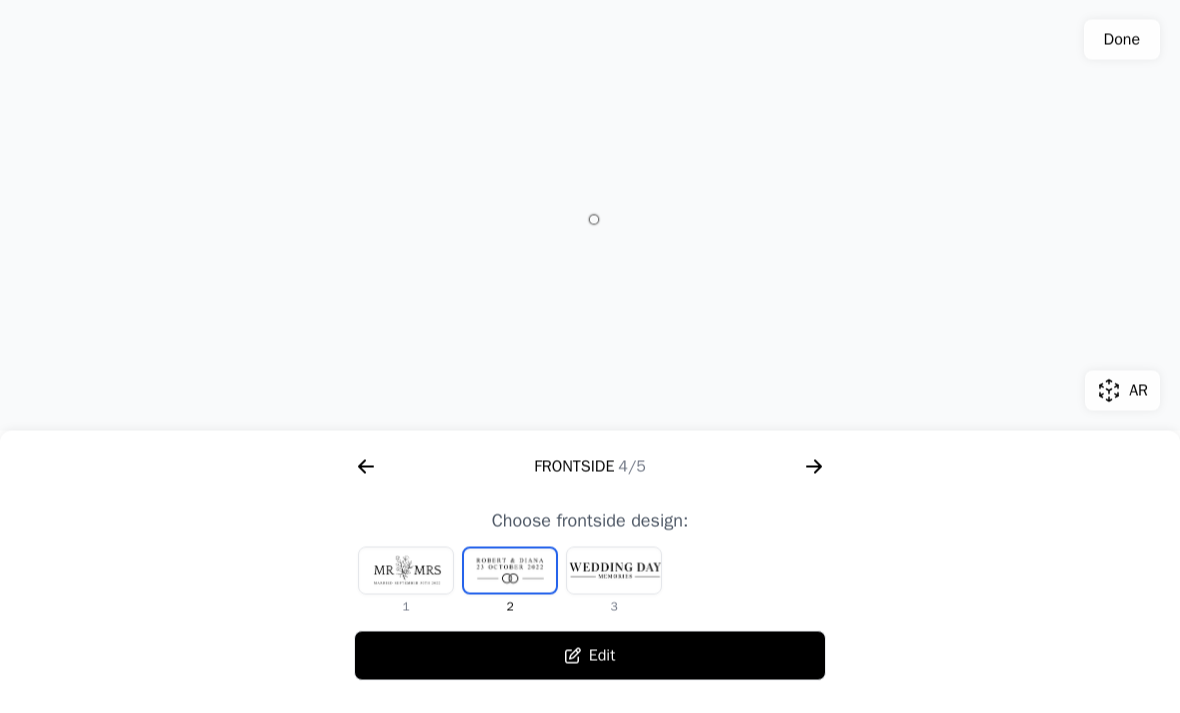 scroll, scrollTop: 645, scrollLeft: 0, axis: vertical 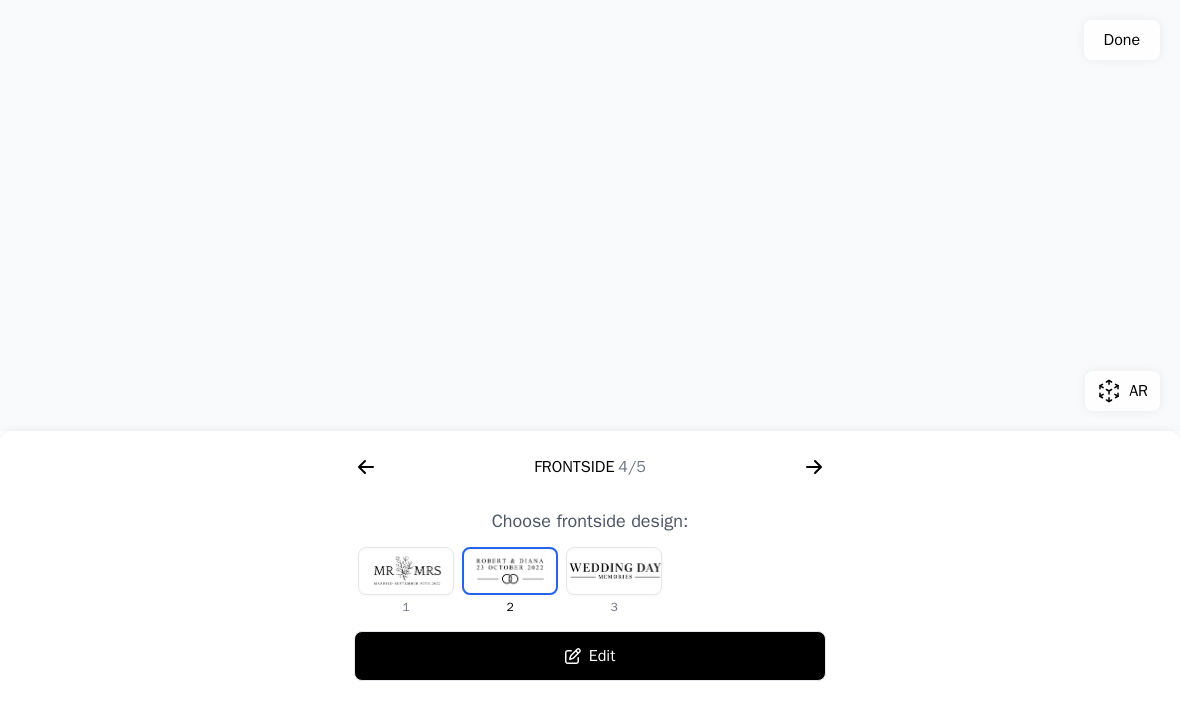 click at bounding box center (590, 215) 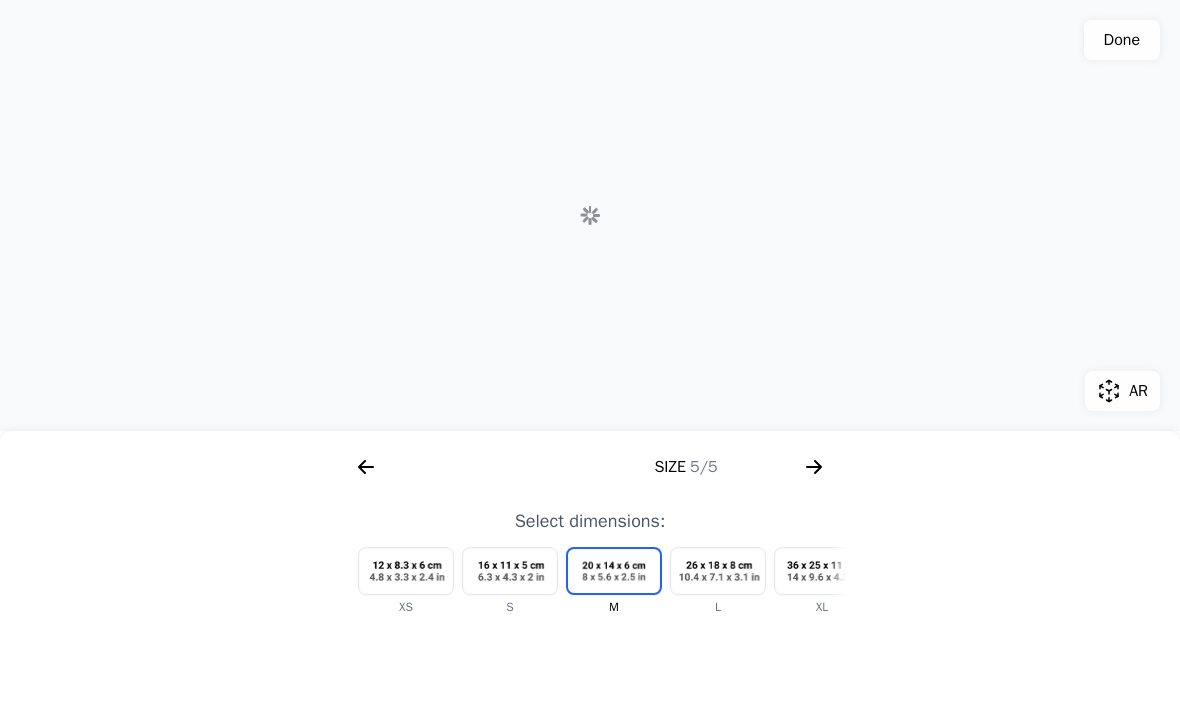 scroll, scrollTop: 0, scrollLeft: 2304, axis: horizontal 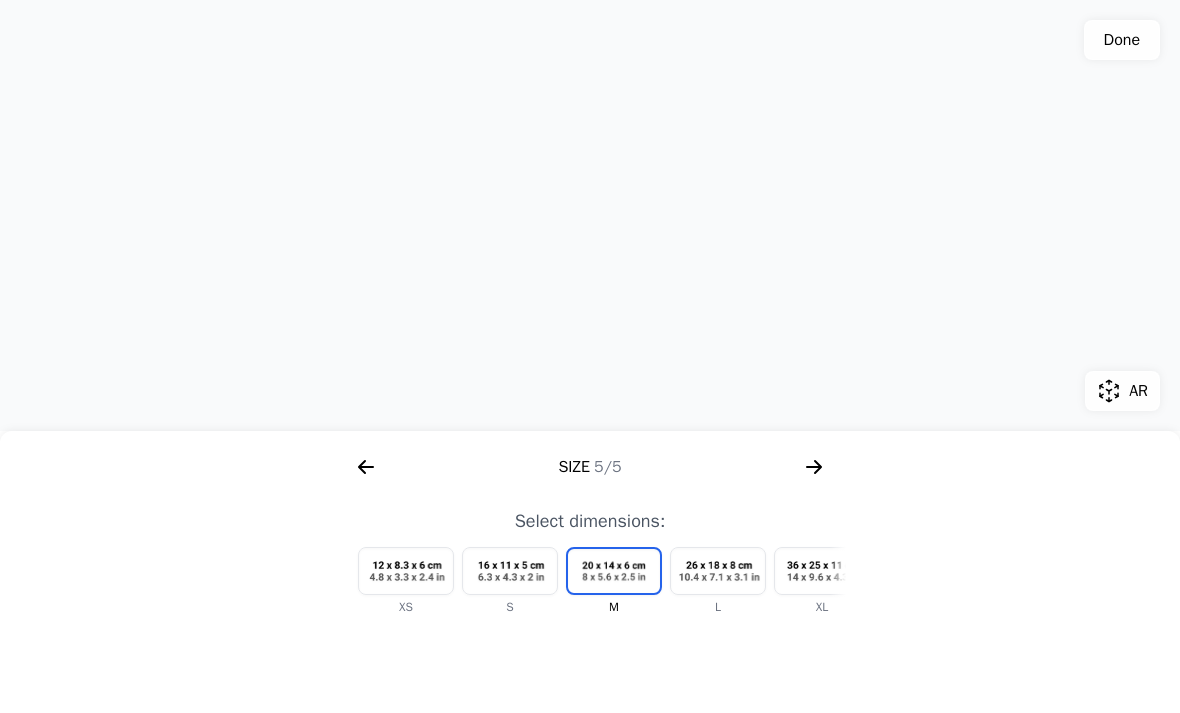 click at bounding box center [822, 571] 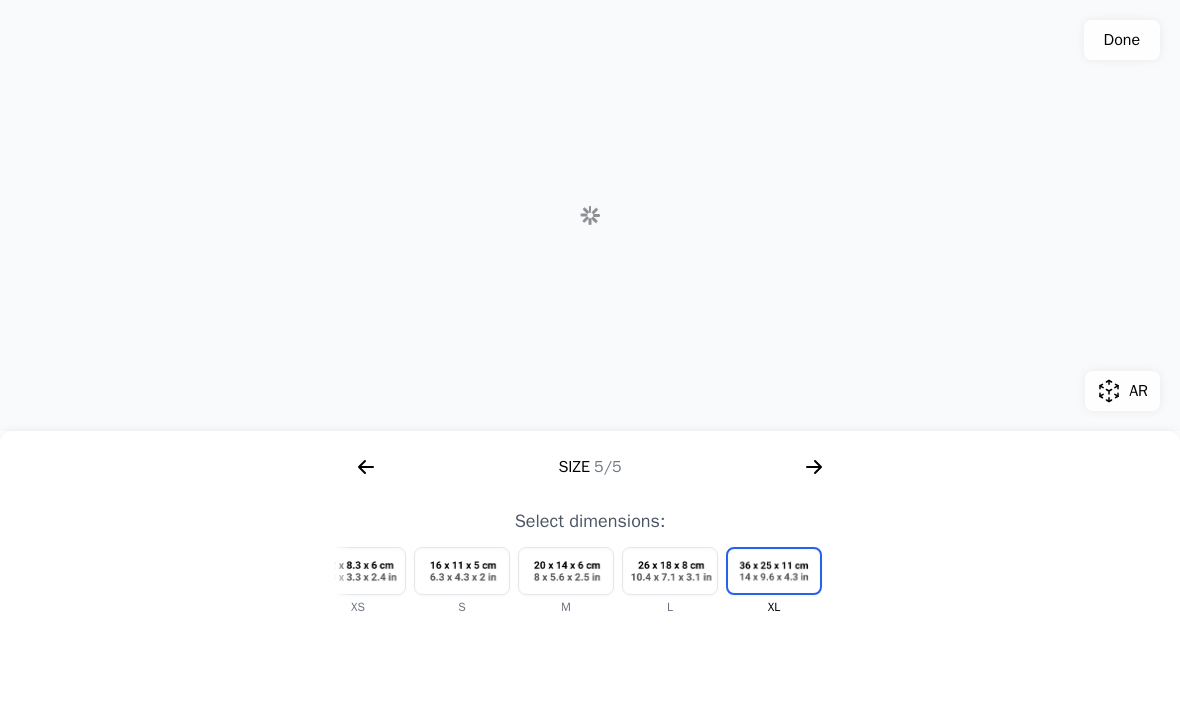 scroll, scrollTop: 0, scrollLeft: 60, axis: horizontal 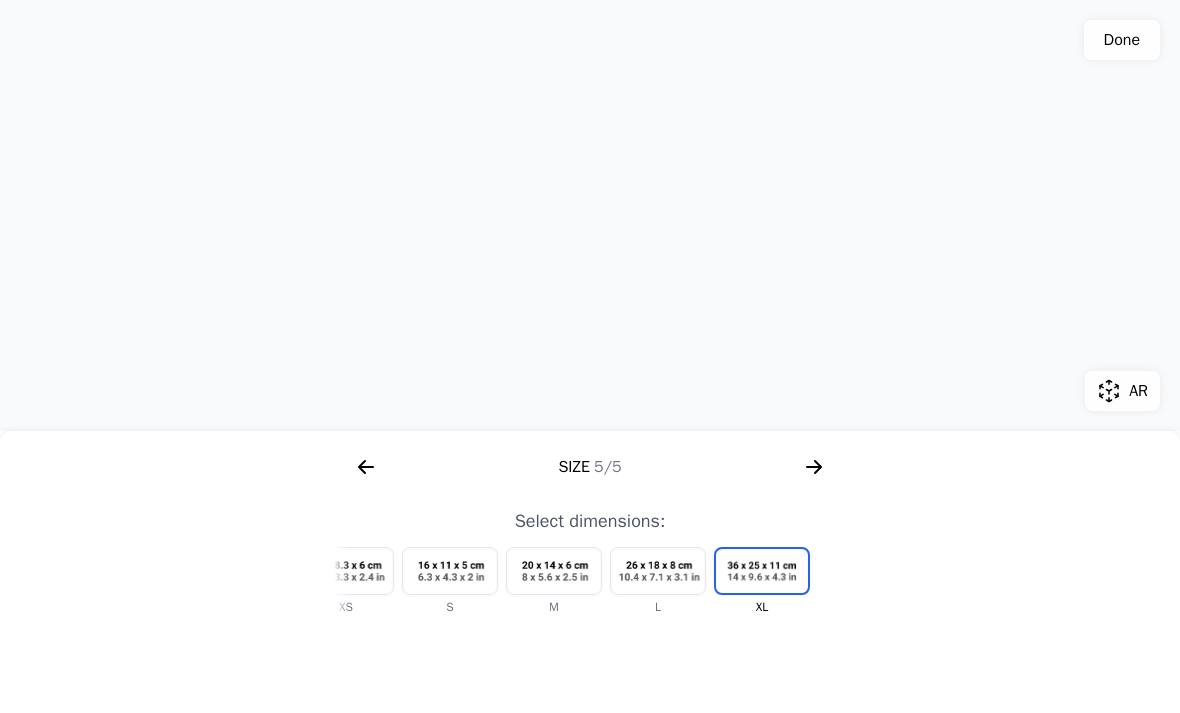 click 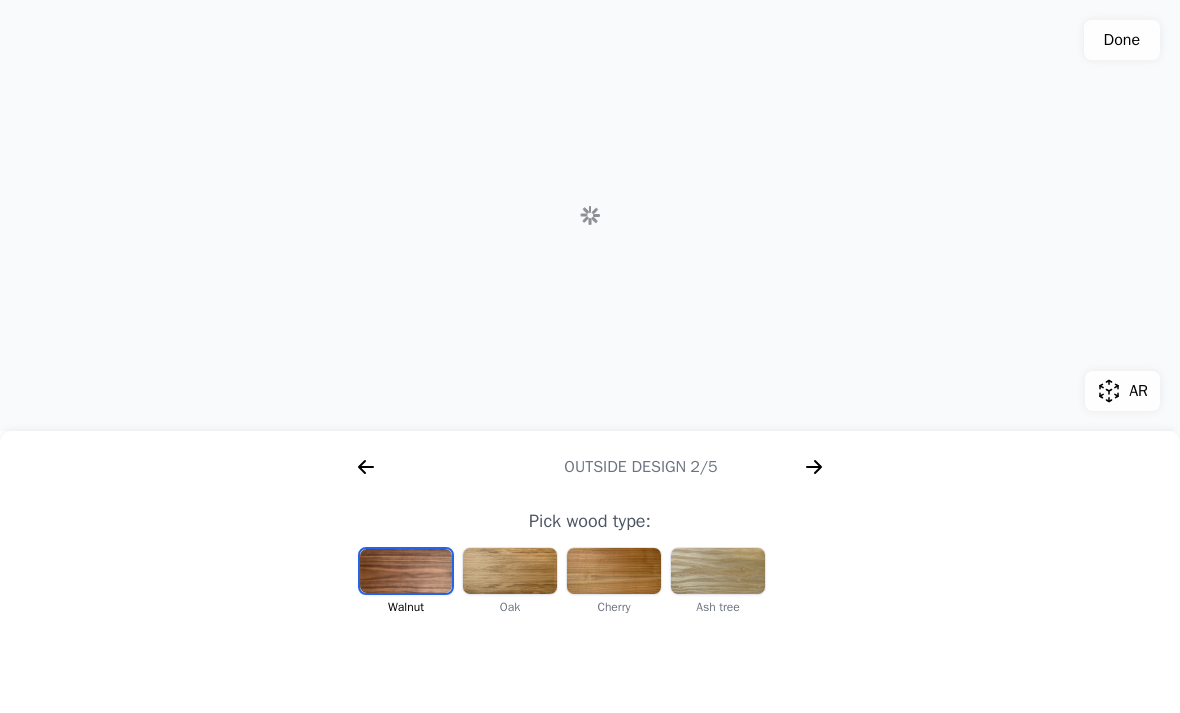 scroll, scrollTop: 0, scrollLeft: 256, axis: horizontal 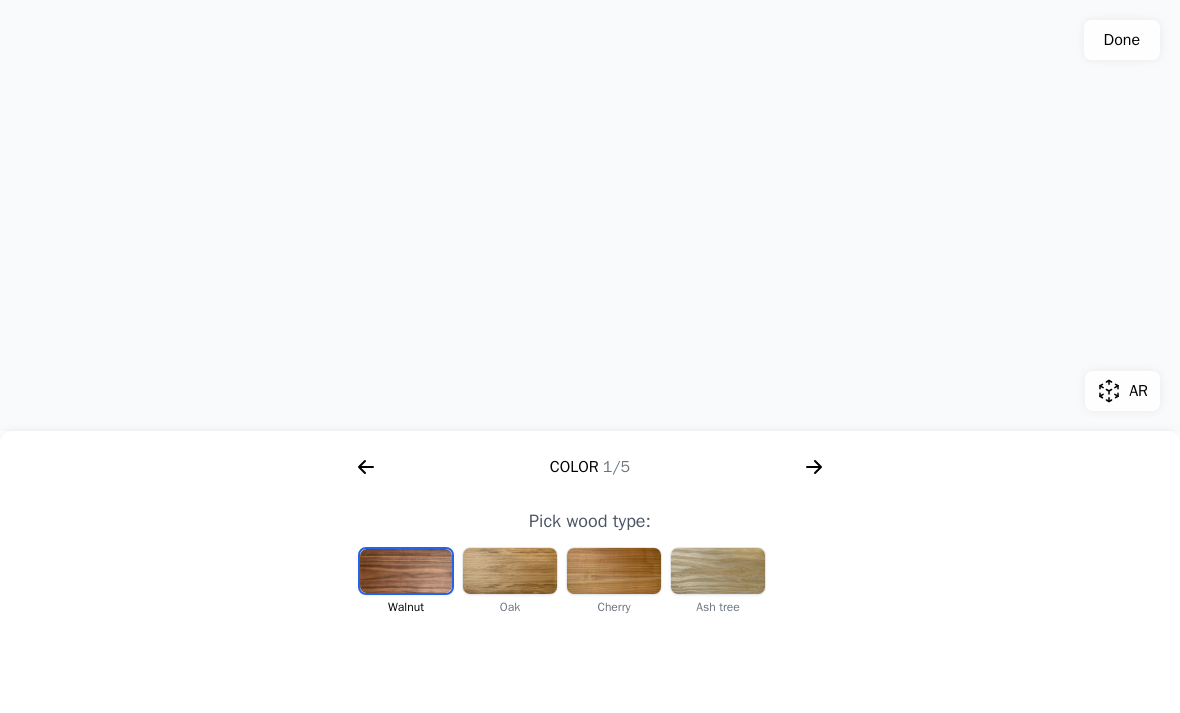 click at bounding box center (510, 571) 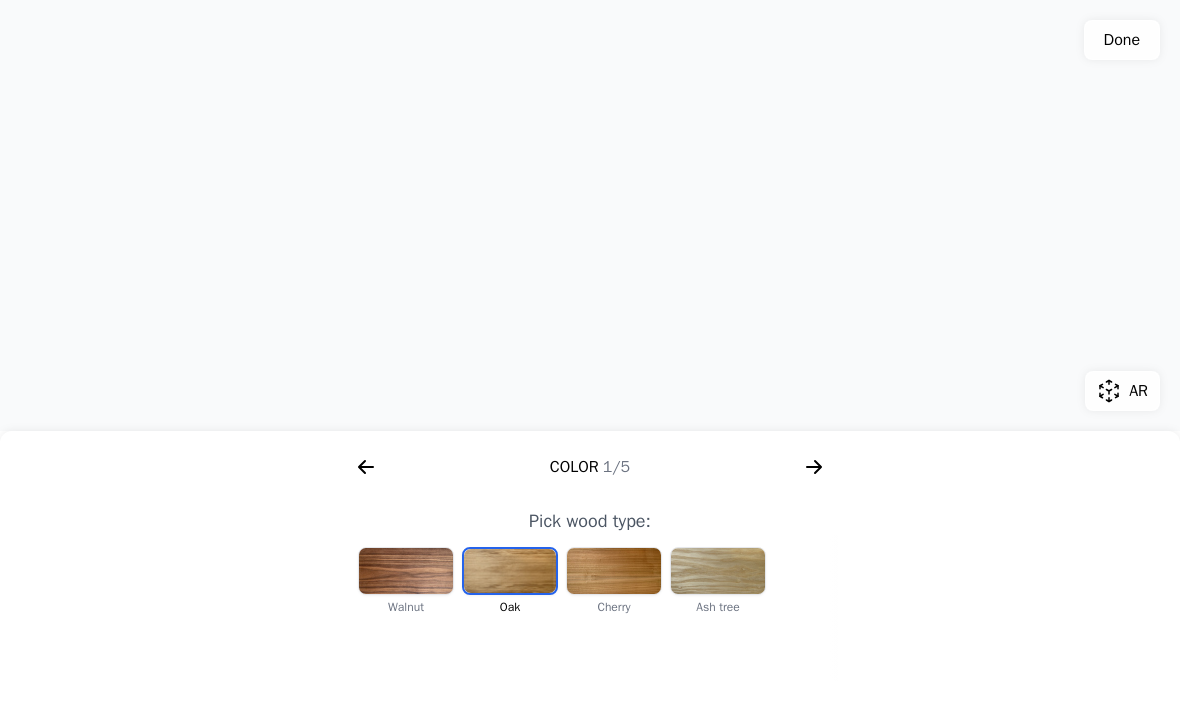 click at bounding box center [614, 571] 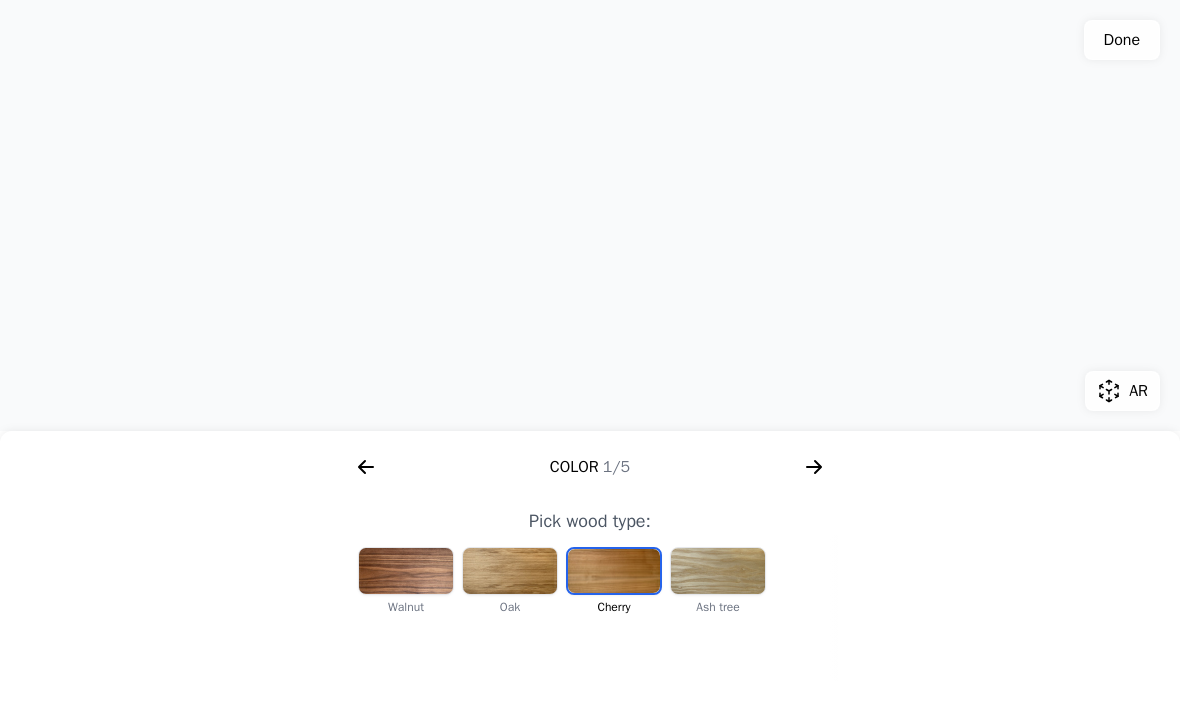 click at bounding box center [718, 571] 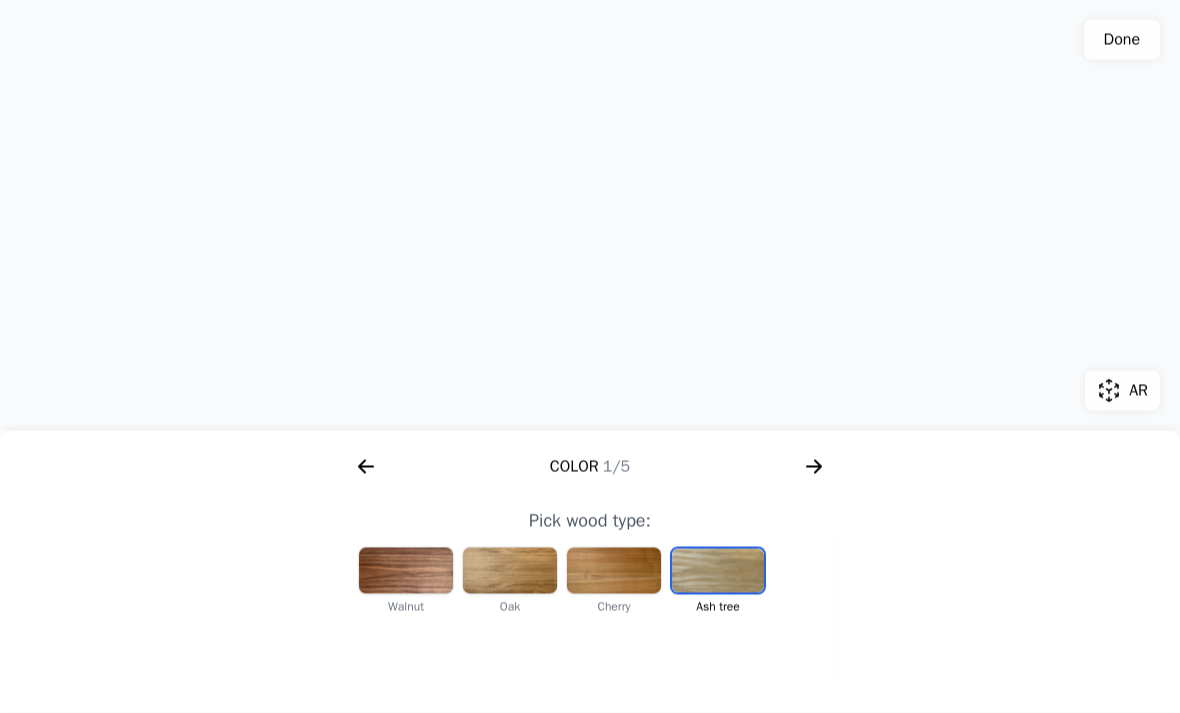 click at bounding box center (614, 571) 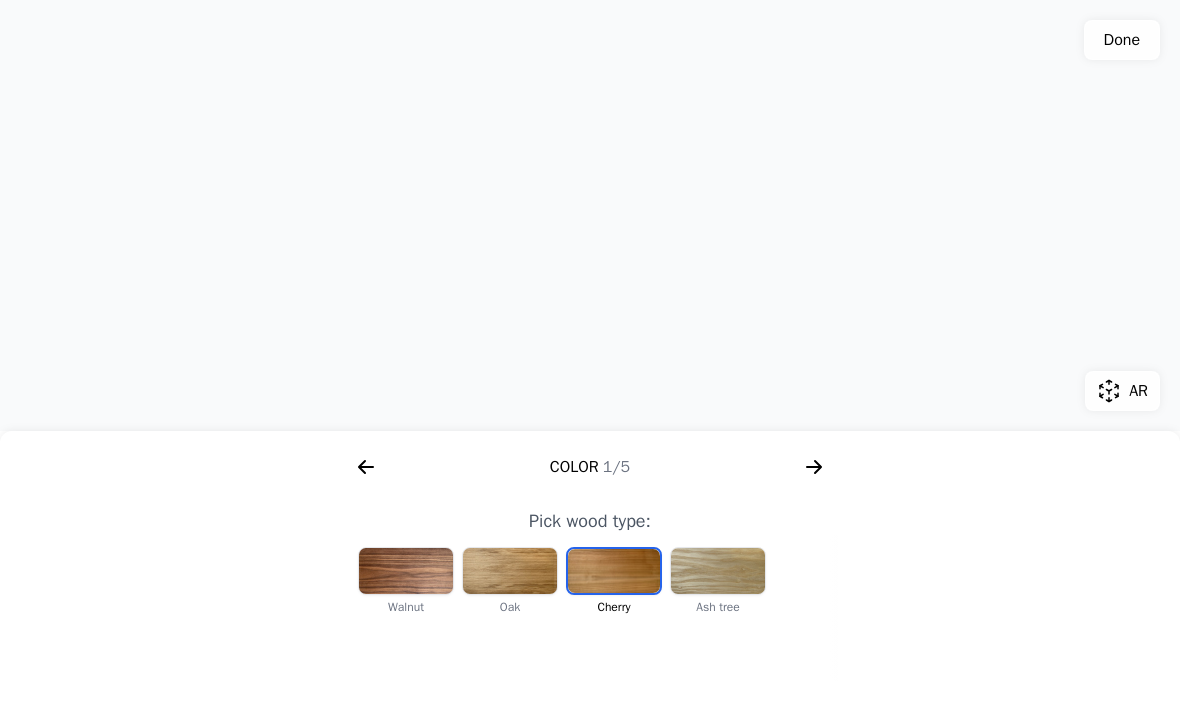 click at bounding box center (510, 571) 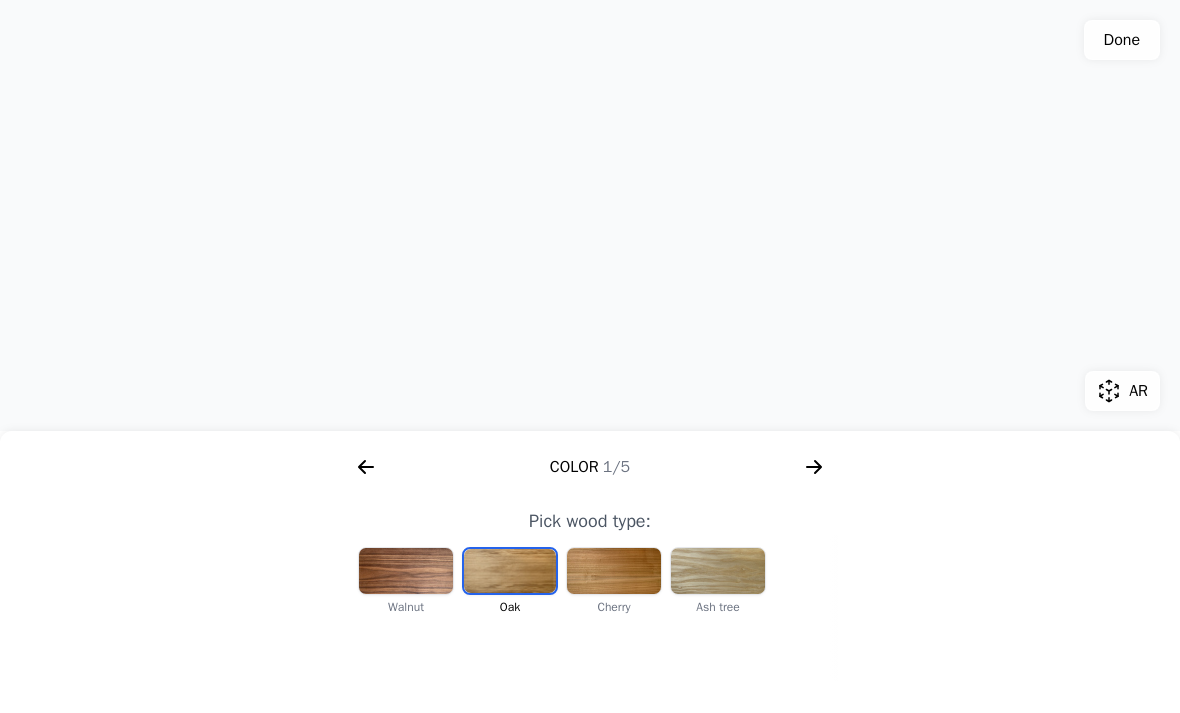 click at bounding box center (406, 571) 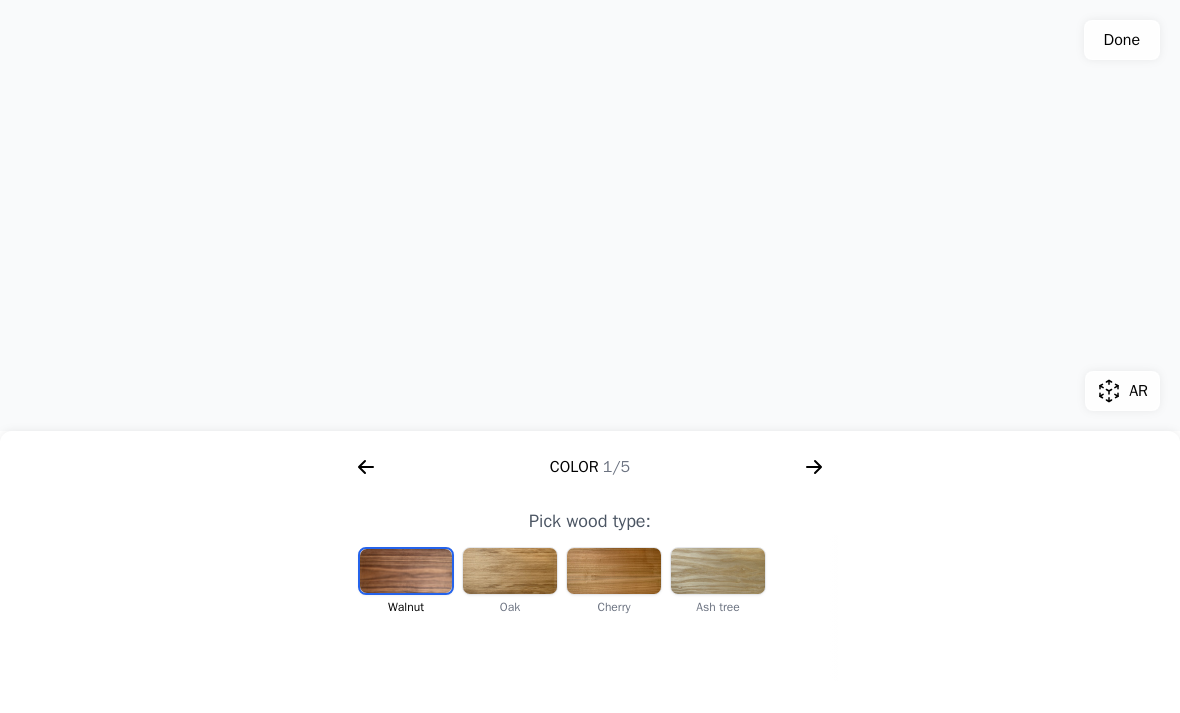 click 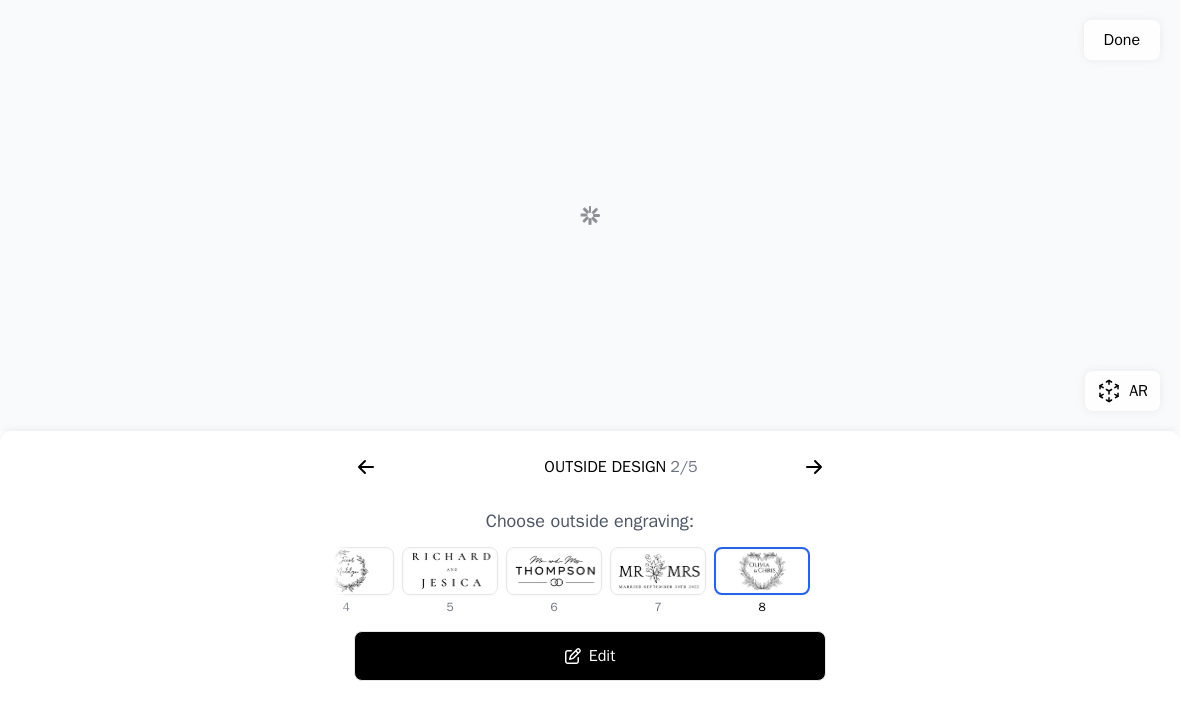 scroll, scrollTop: 0, scrollLeft: 768, axis: horizontal 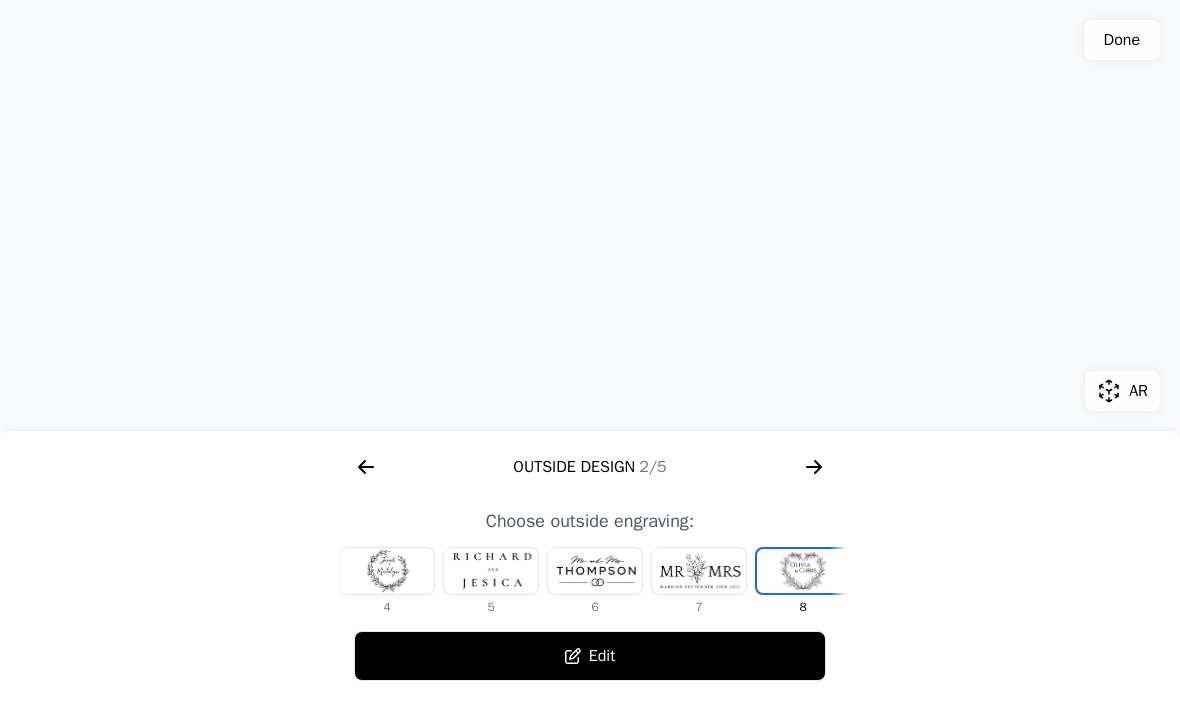 click at bounding box center (699, 571) 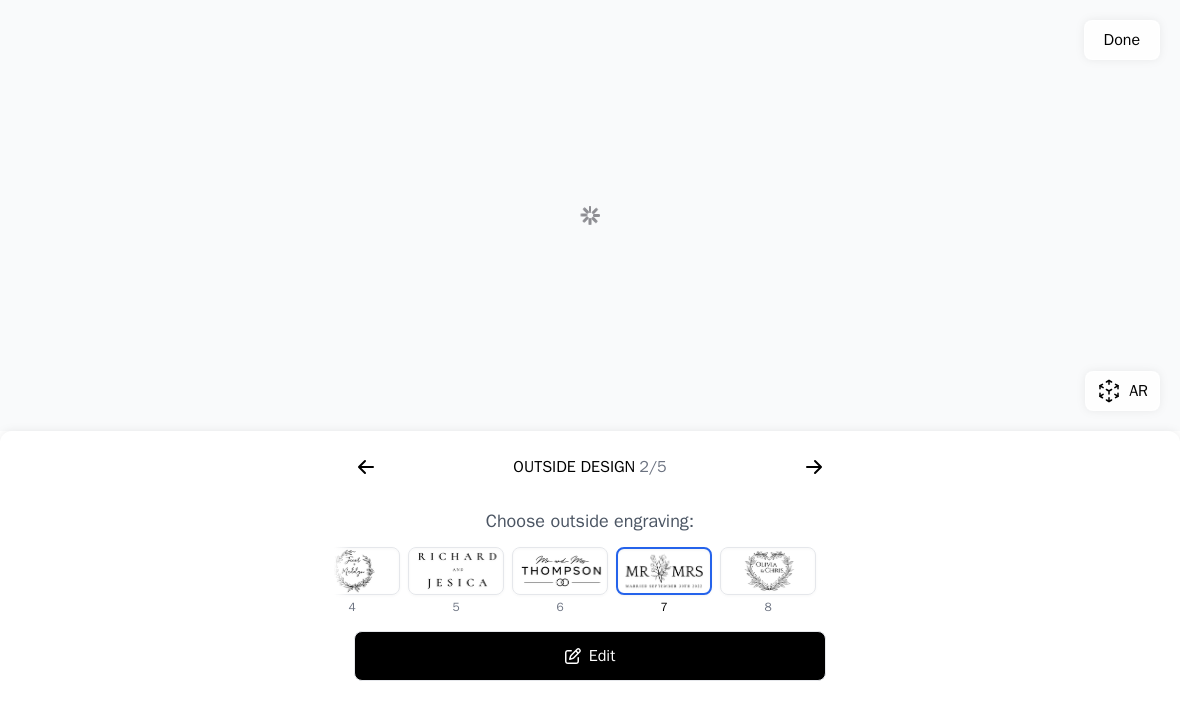 scroll, scrollTop: 0, scrollLeft: 372, axis: horizontal 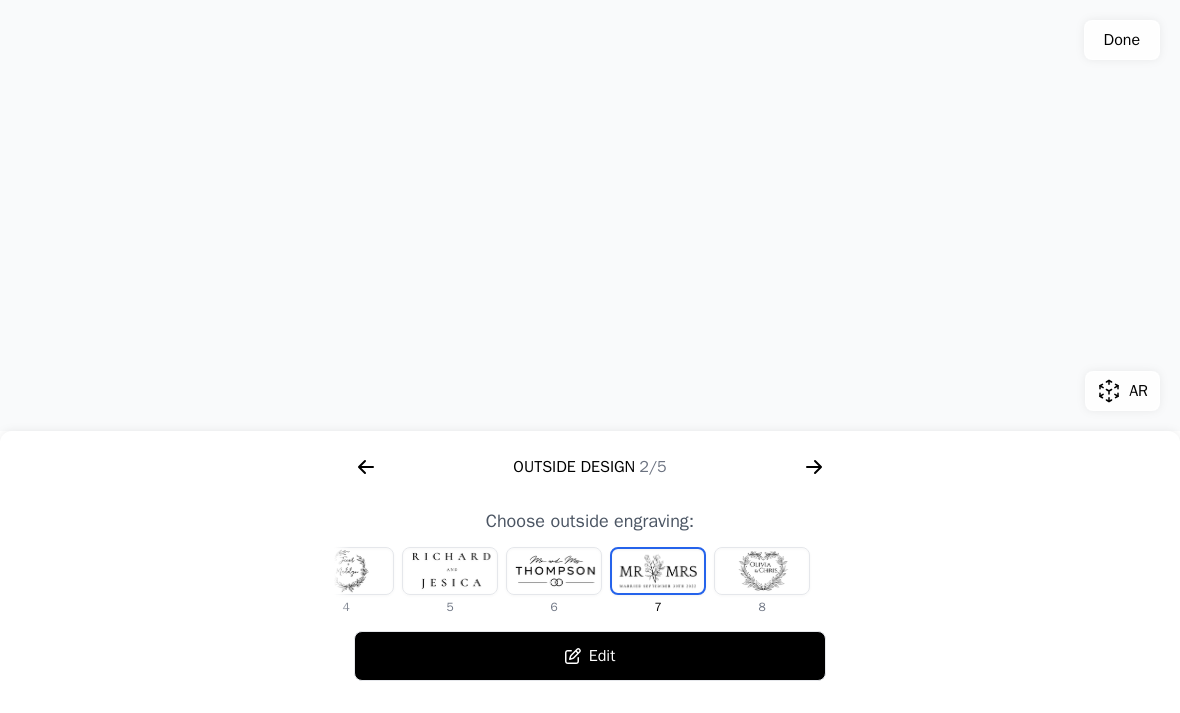 click at bounding box center (554, 571) 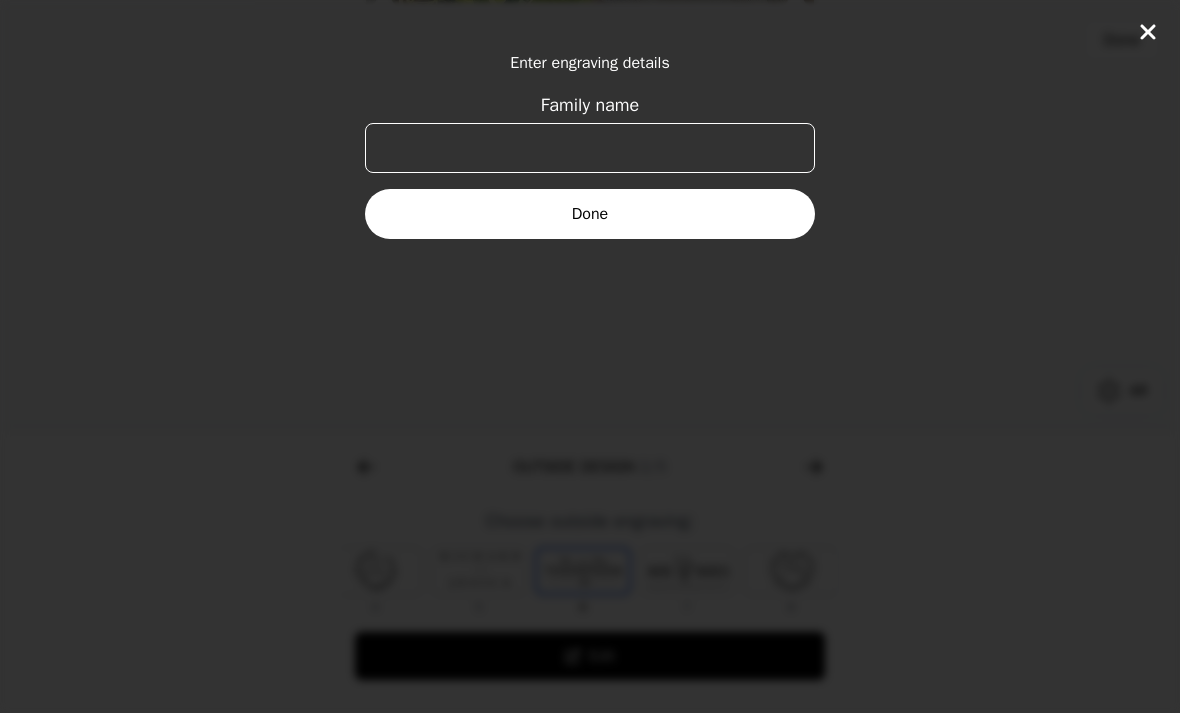 scroll, scrollTop: 0, scrollLeft: 336, axis: horizontal 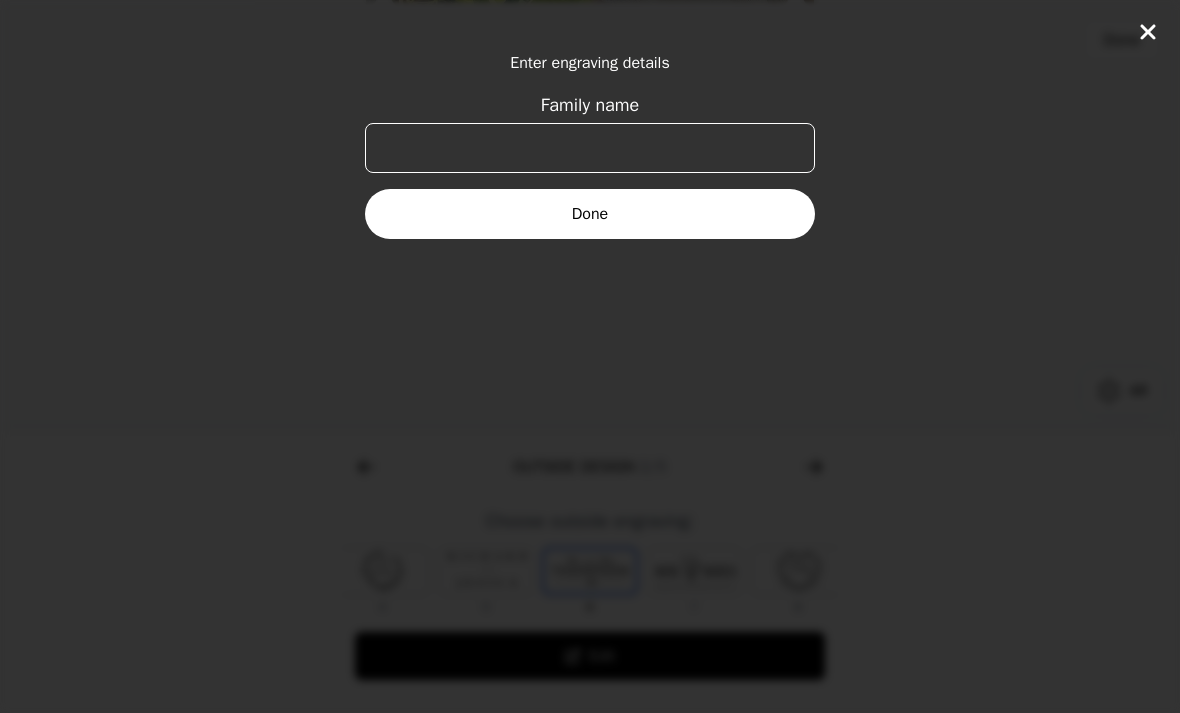 click on "Family name" at bounding box center (590, 148) 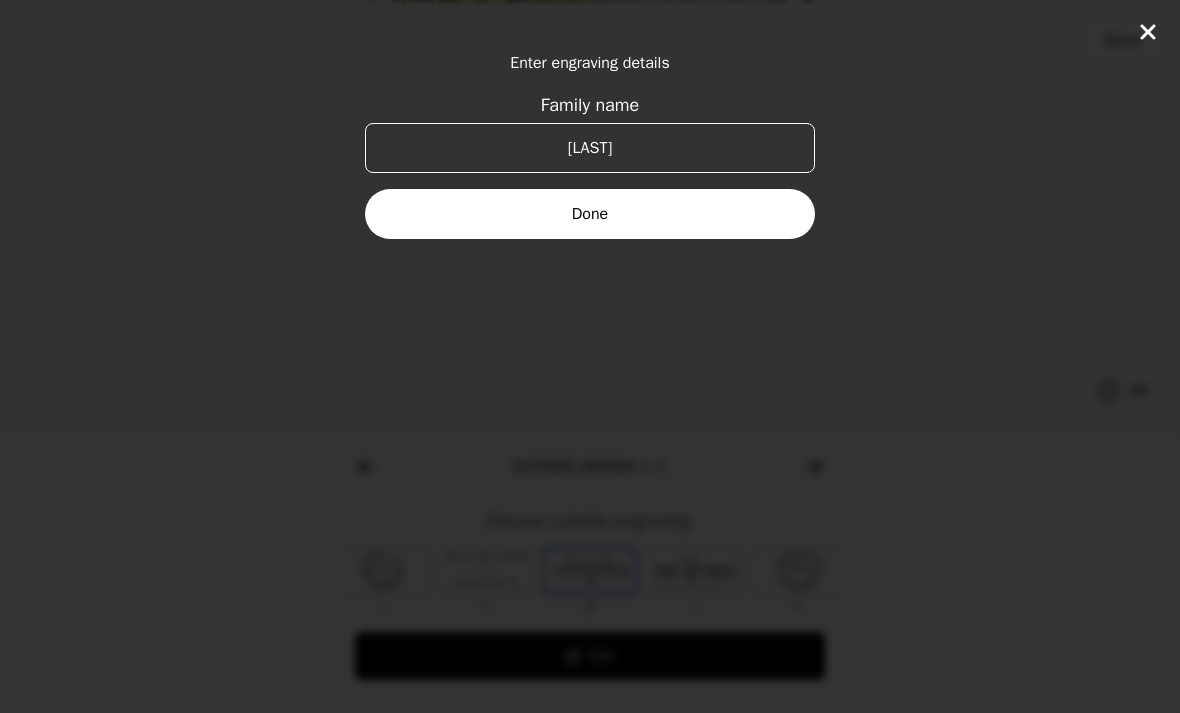 type on "[LAST]" 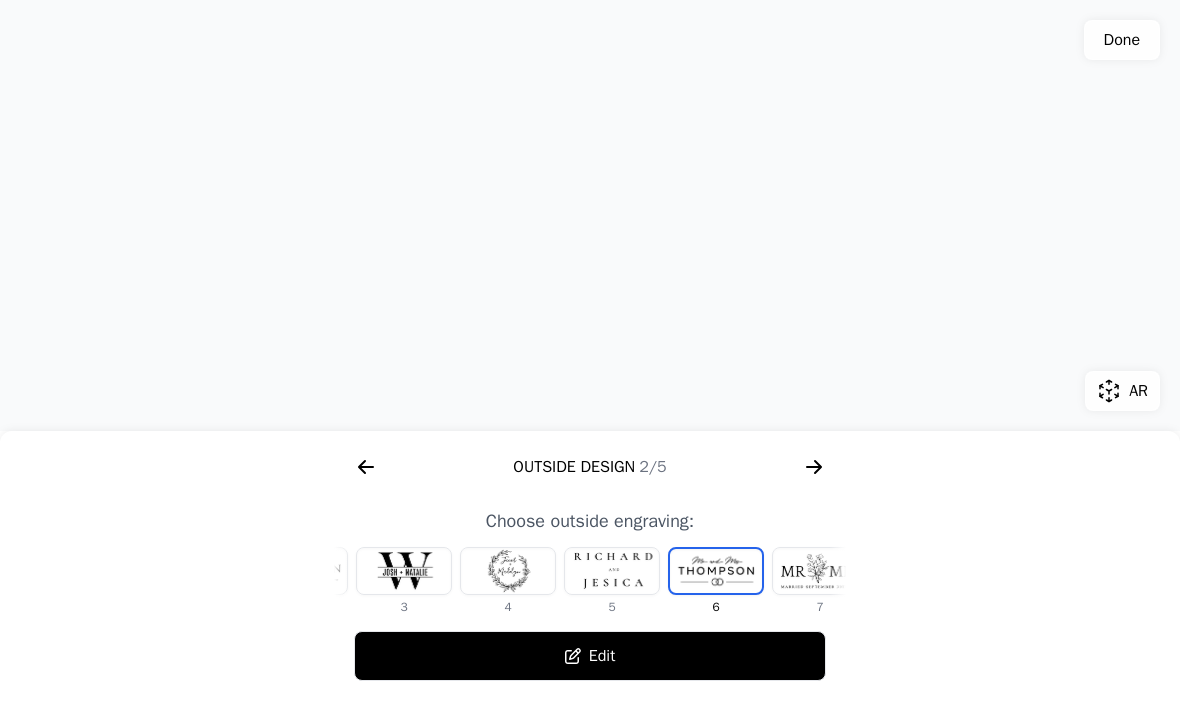 scroll, scrollTop: 0, scrollLeft: 209, axis: horizontal 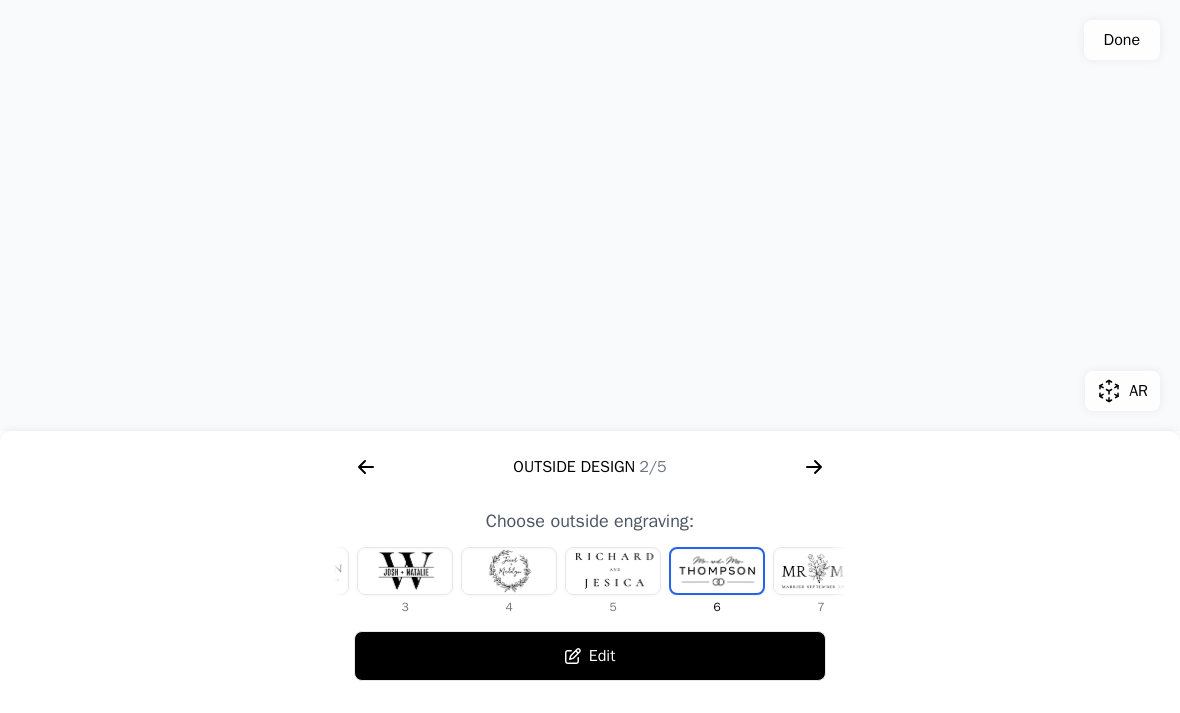 click at bounding box center (509, 571) 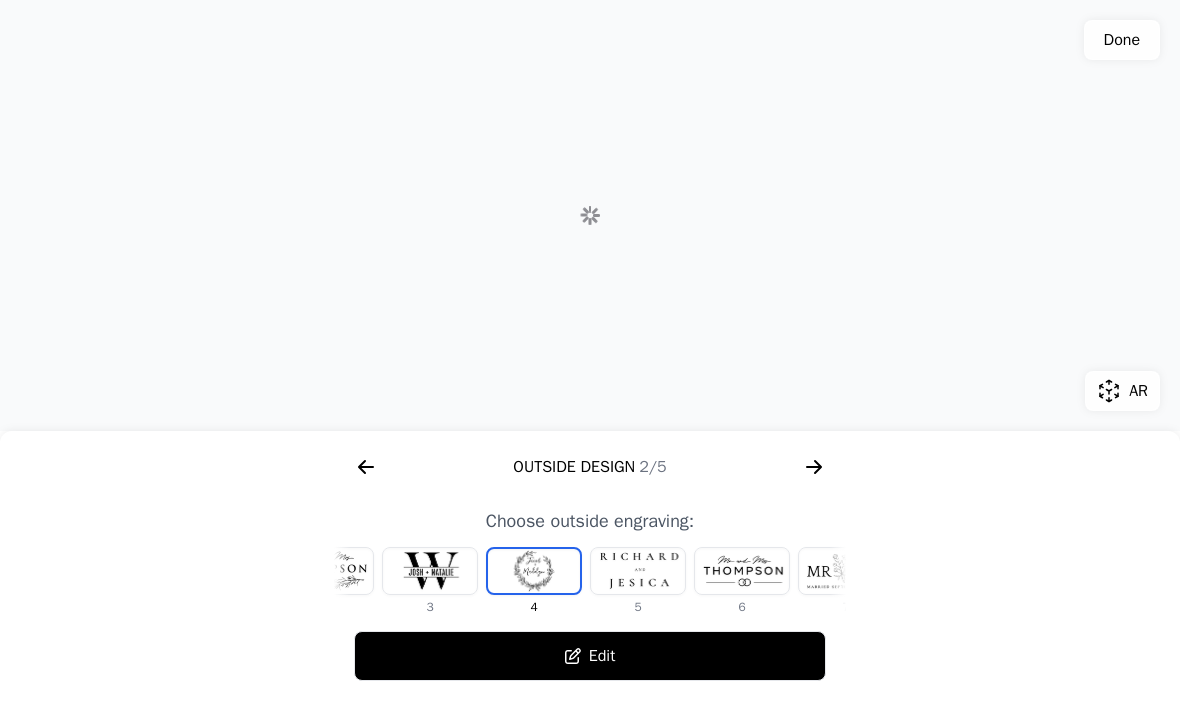 scroll, scrollTop: 0, scrollLeft: 128, axis: horizontal 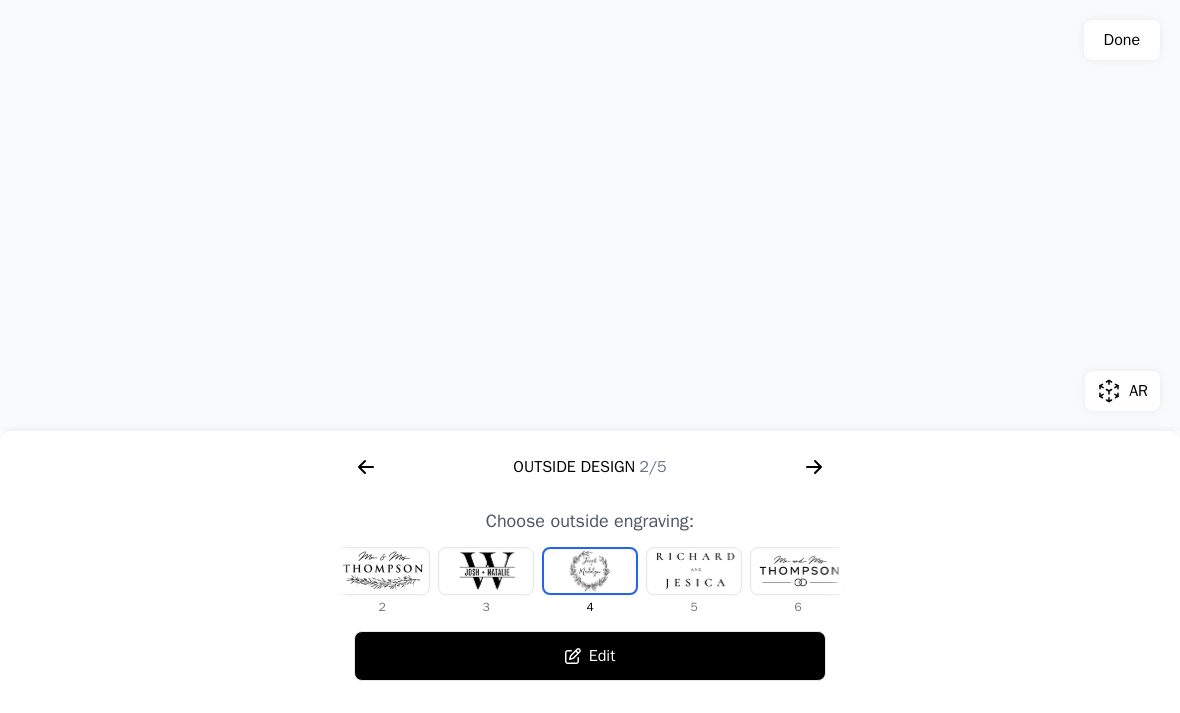 click at bounding box center (486, 571) 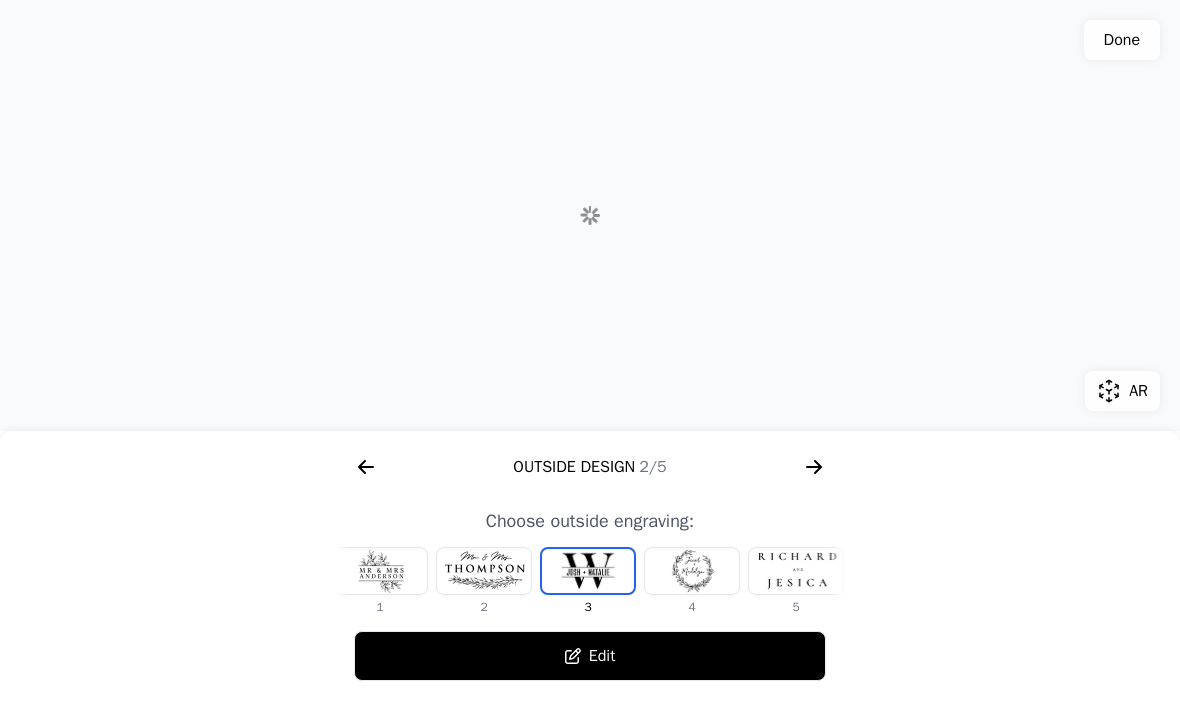 scroll, scrollTop: 0, scrollLeft: 24, axis: horizontal 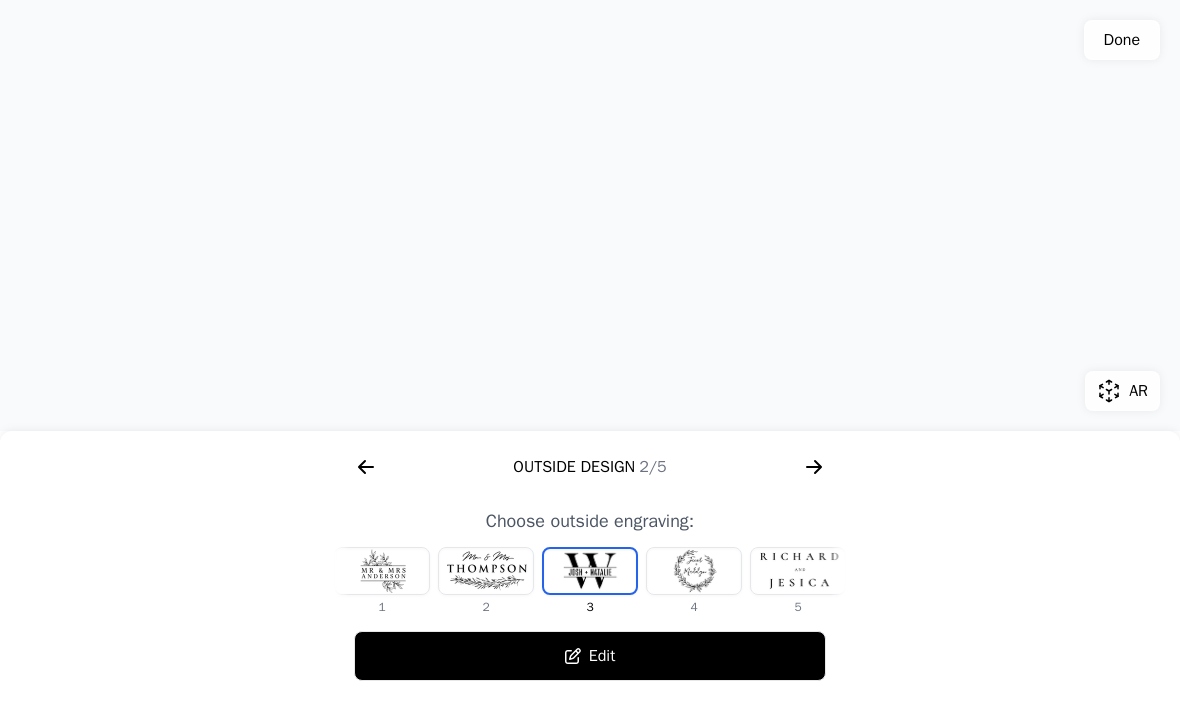 click at bounding box center [486, 571] 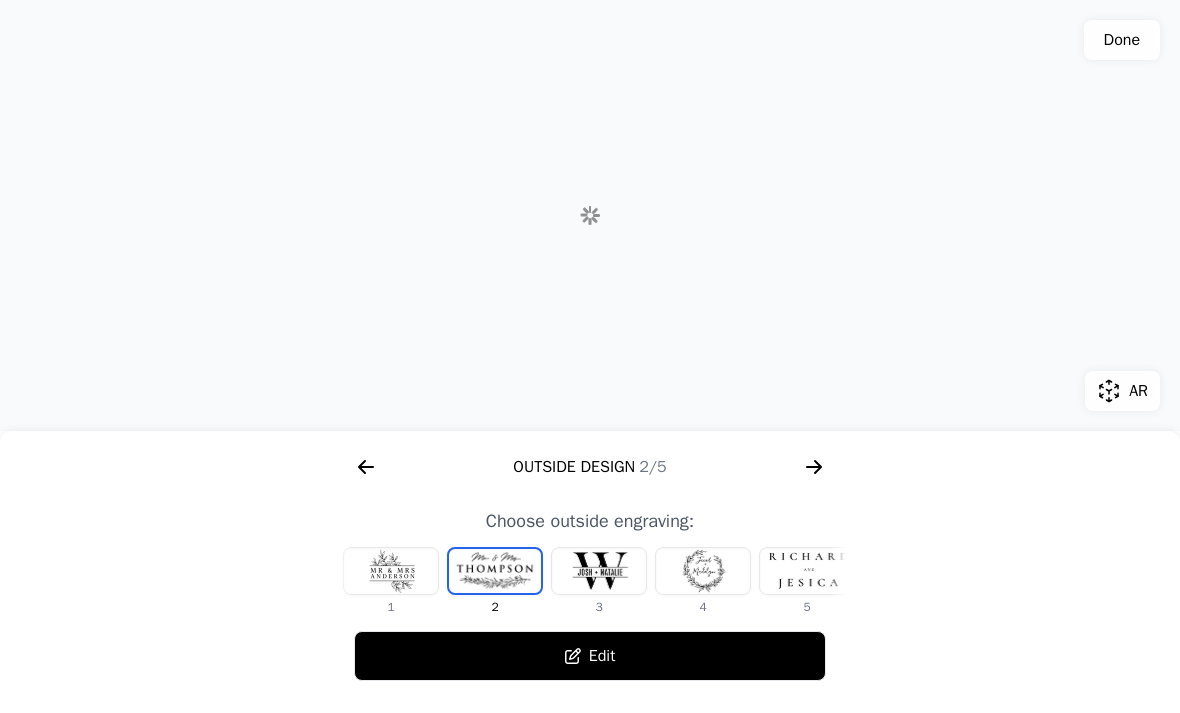 scroll, scrollTop: 0, scrollLeft: 0, axis: both 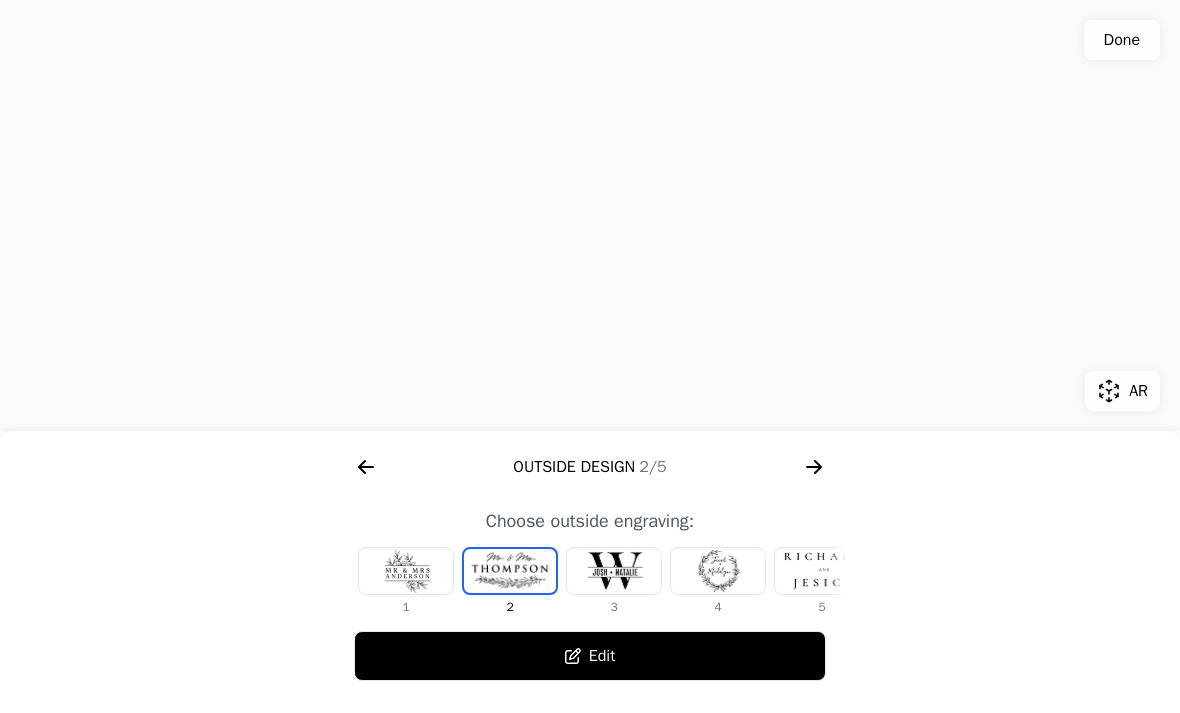 click at bounding box center (406, 571) 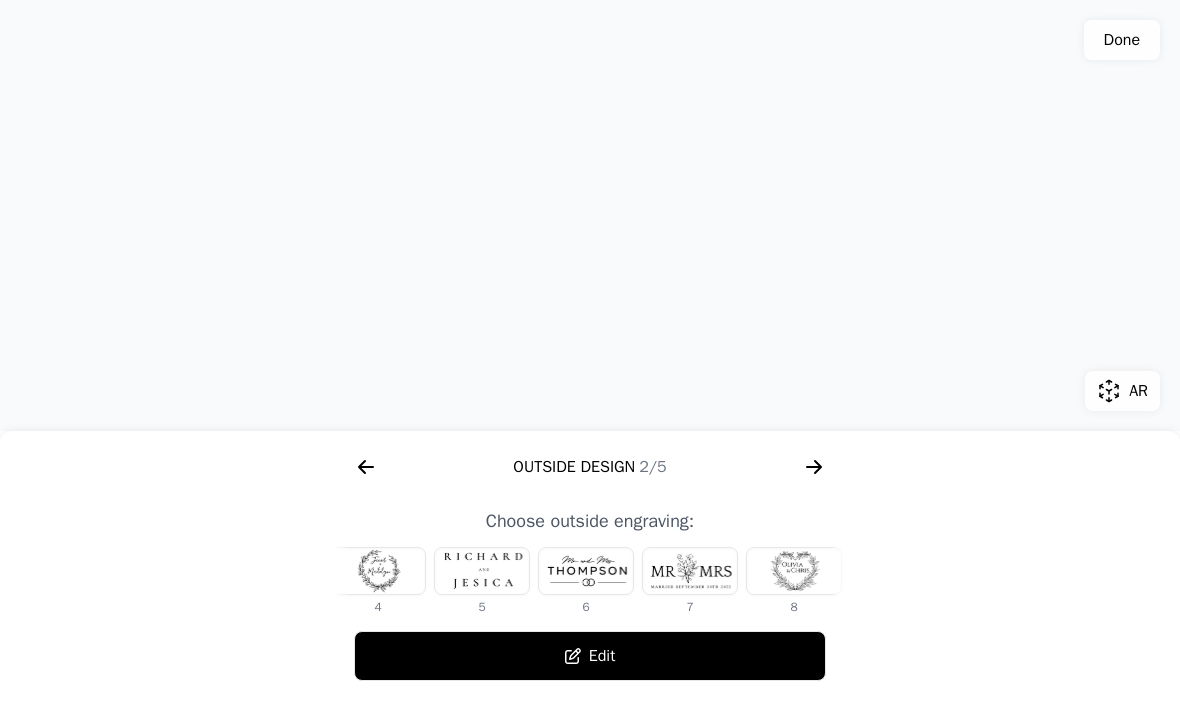 scroll, scrollTop: 0, scrollLeft: 341, axis: horizontal 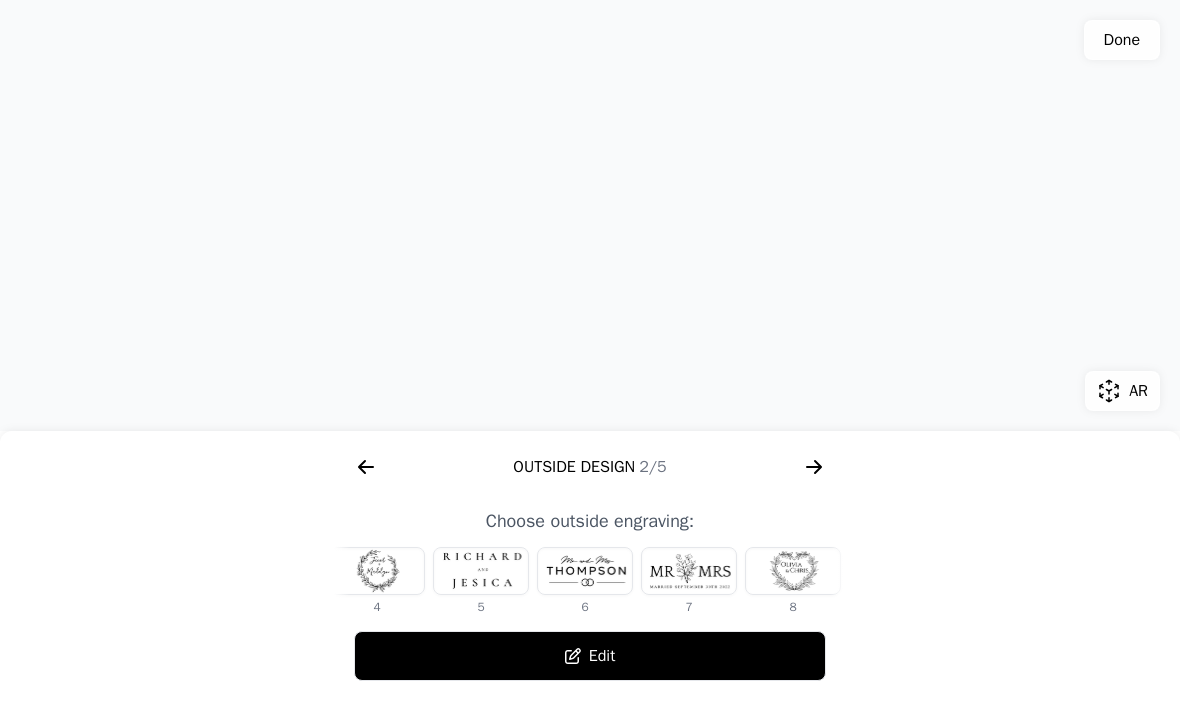 click at bounding box center [377, 571] 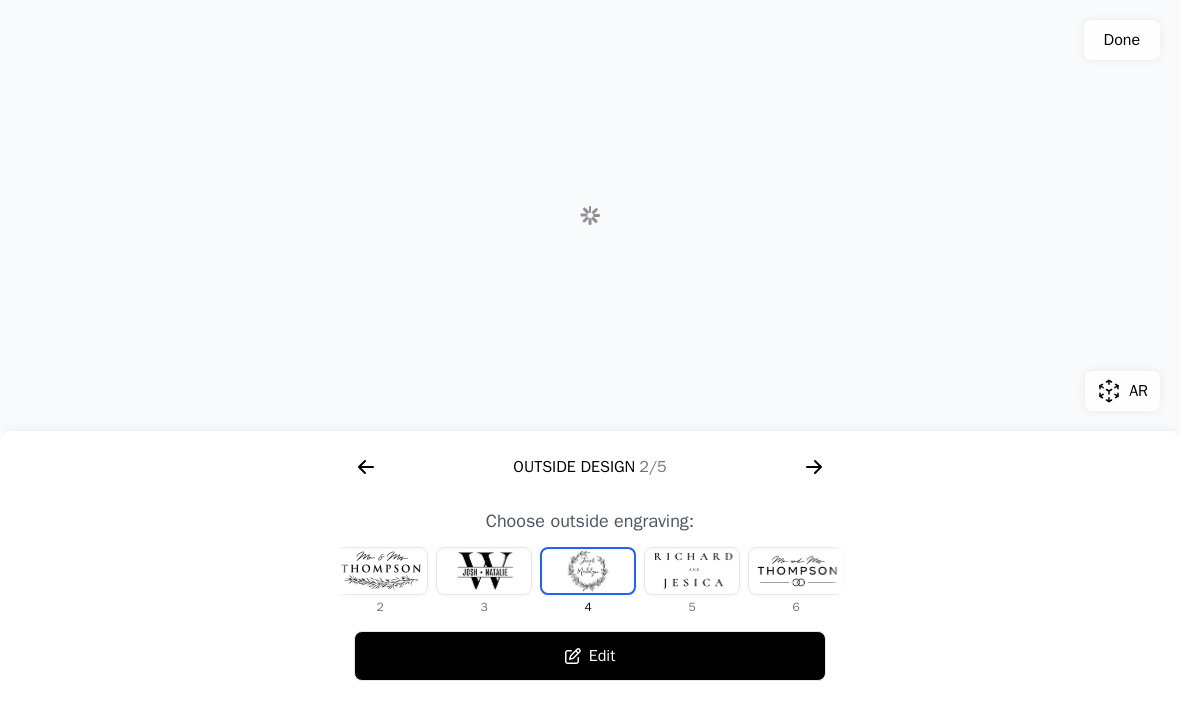 scroll, scrollTop: 0, scrollLeft: 128, axis: horizontal 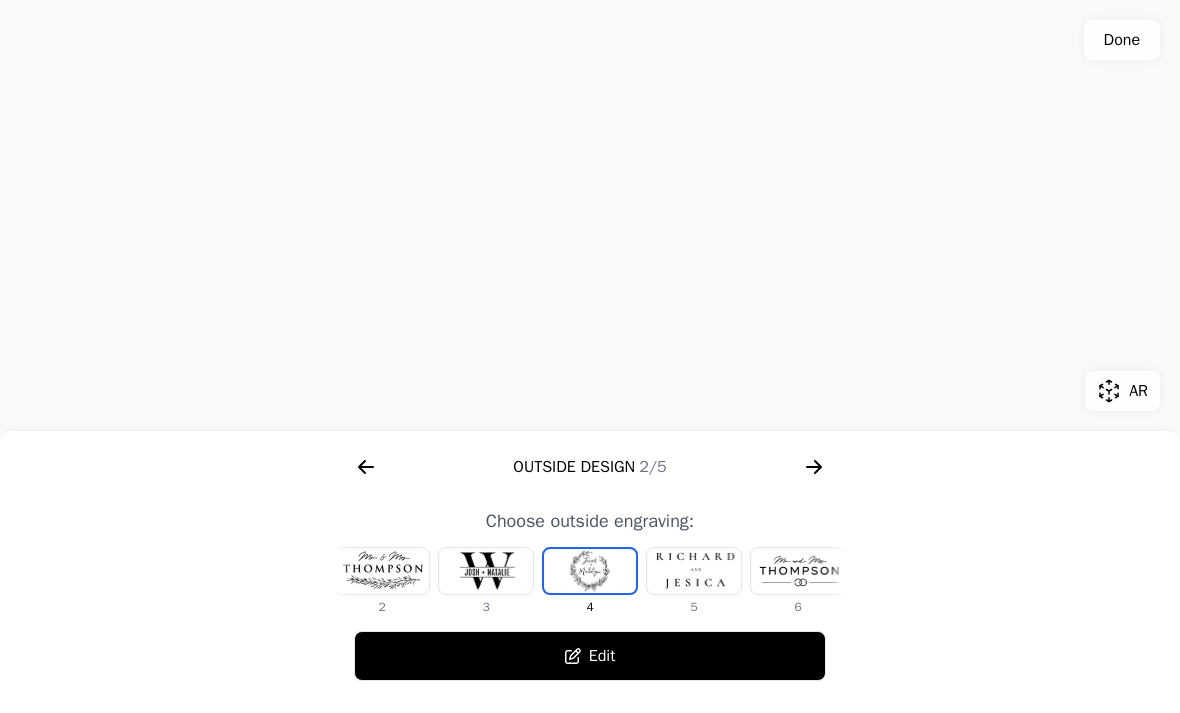 click at bounding box center [798, 571] 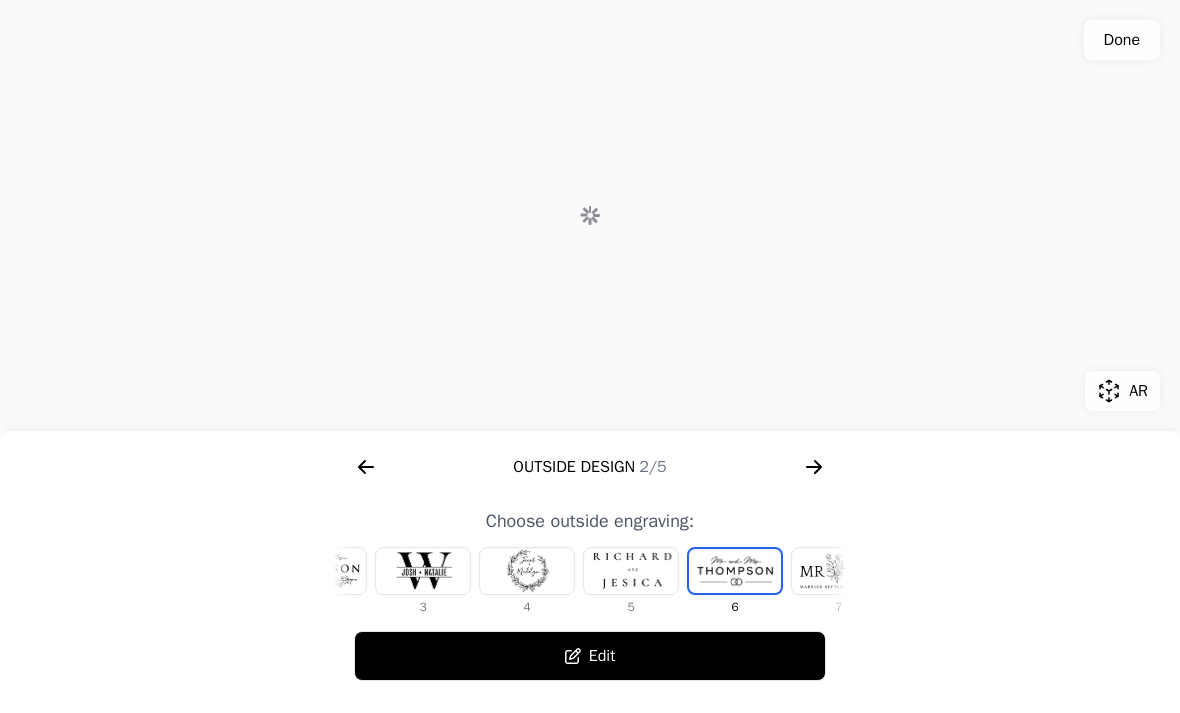 scroll, scrollTop: 0, scrollLeft: 336, axis: horizontal 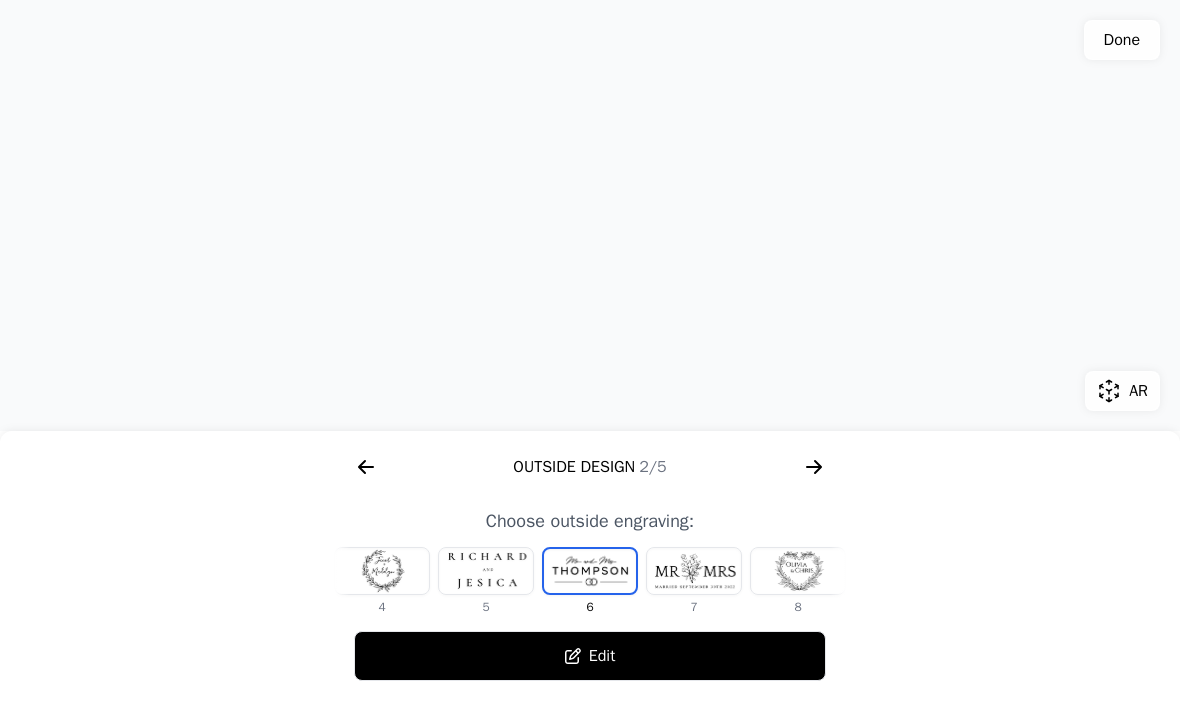 click at bounding box center (798, 571) 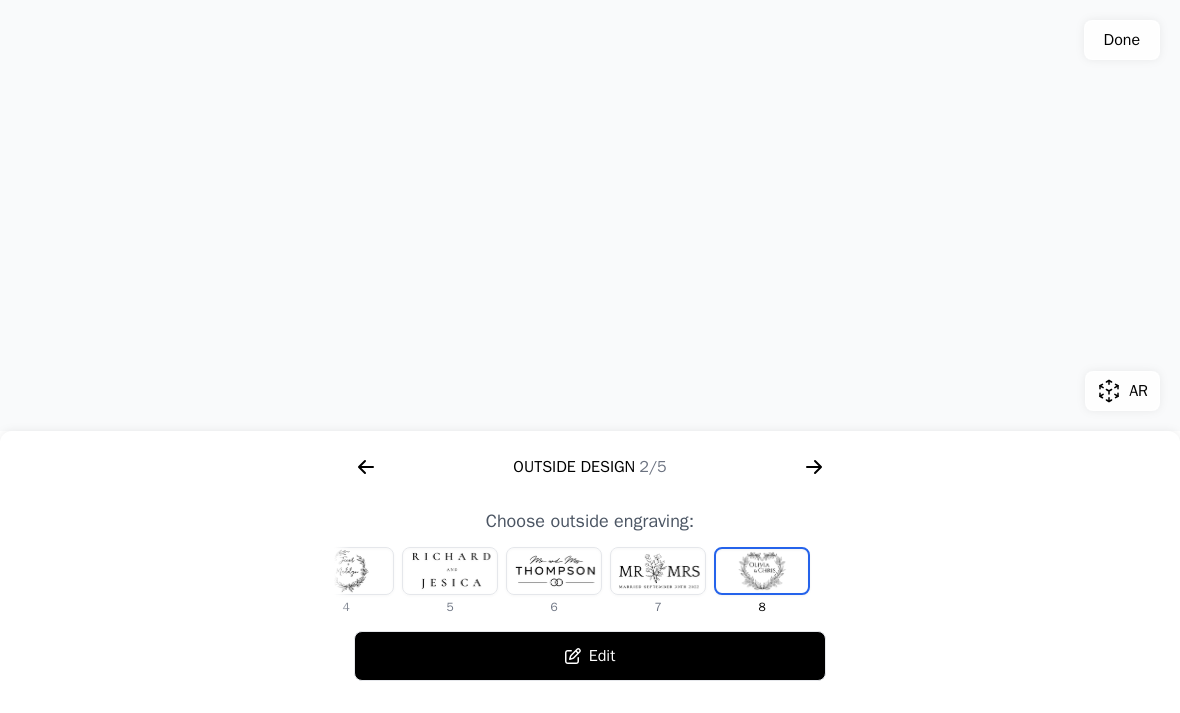 scroll, scrollTop: 0, scrollLeft: 372, axis: horizontal 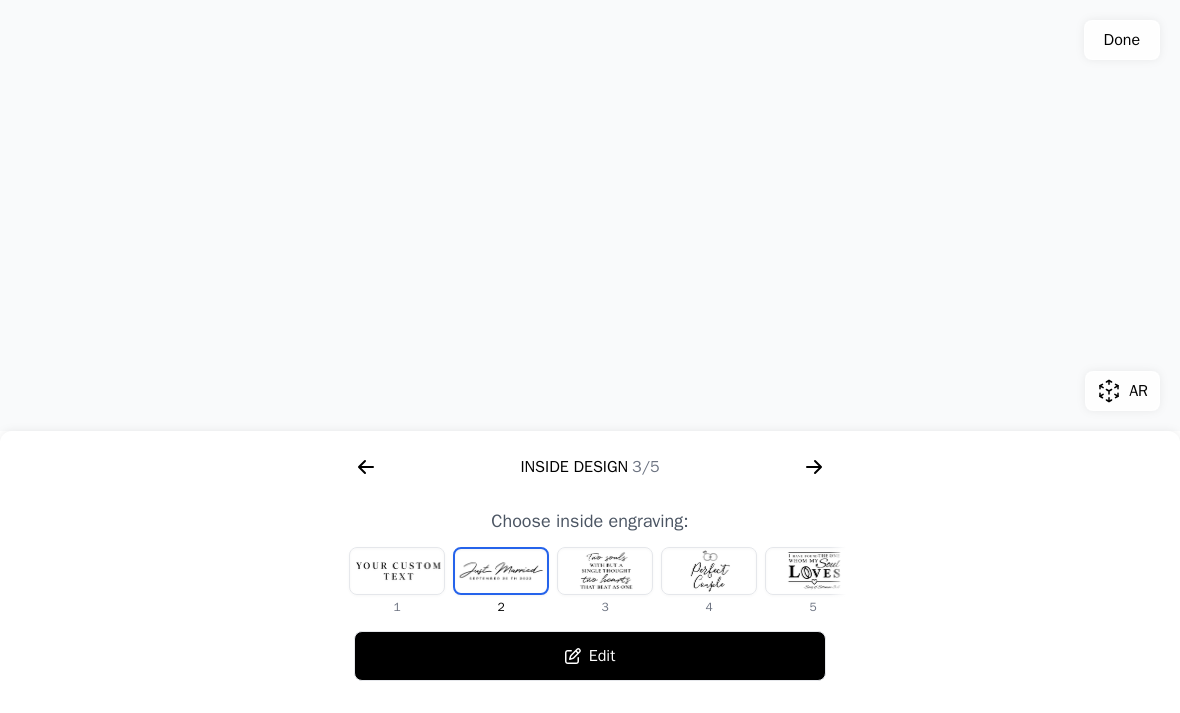click on "Inside Design  3/5" 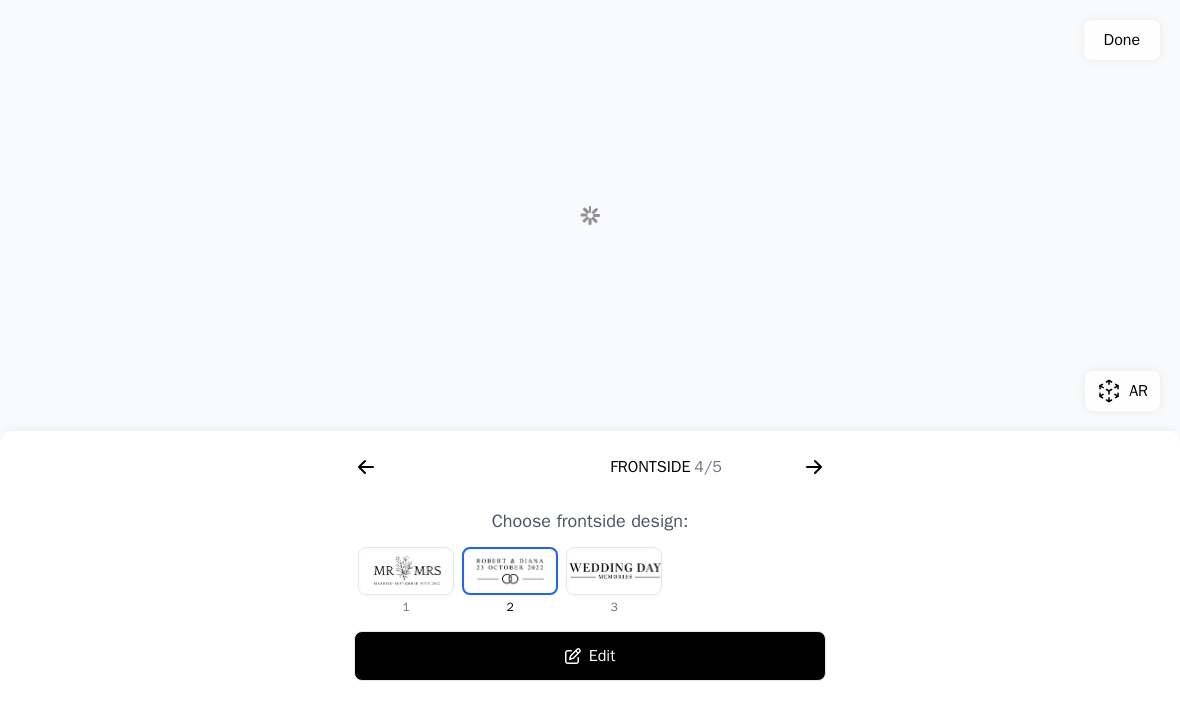 scroll, scrollTop: 0, scrollLeft: 1792, axis: horizontal 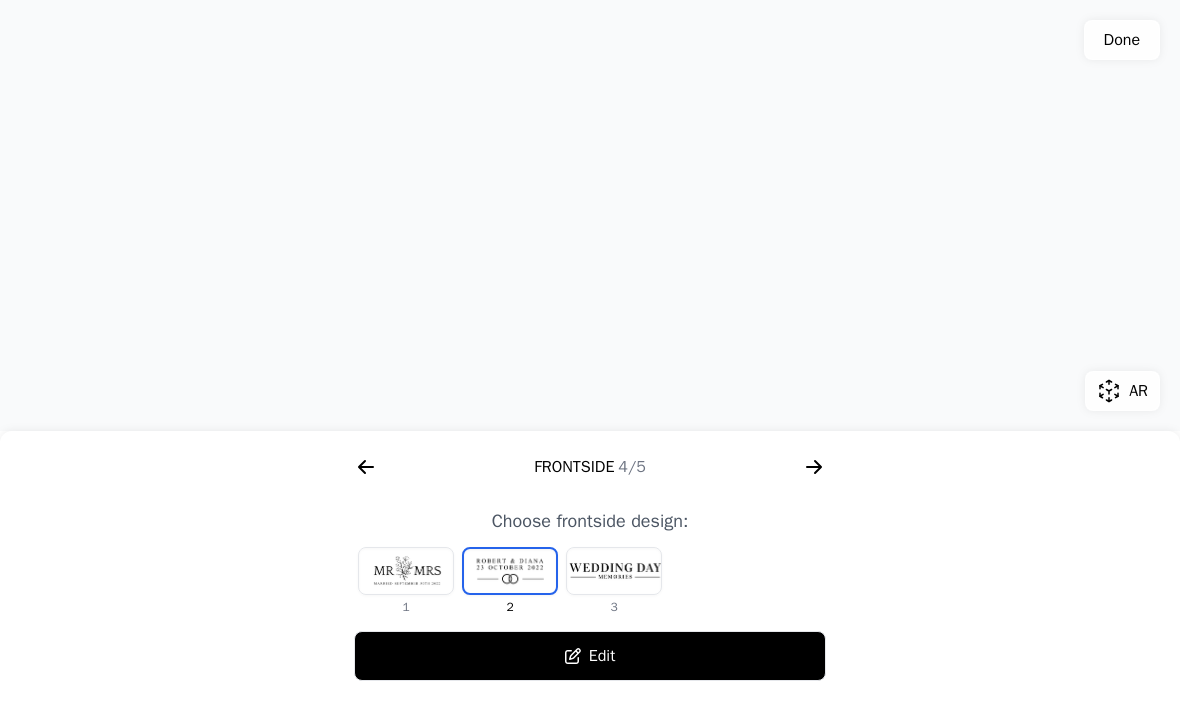 click 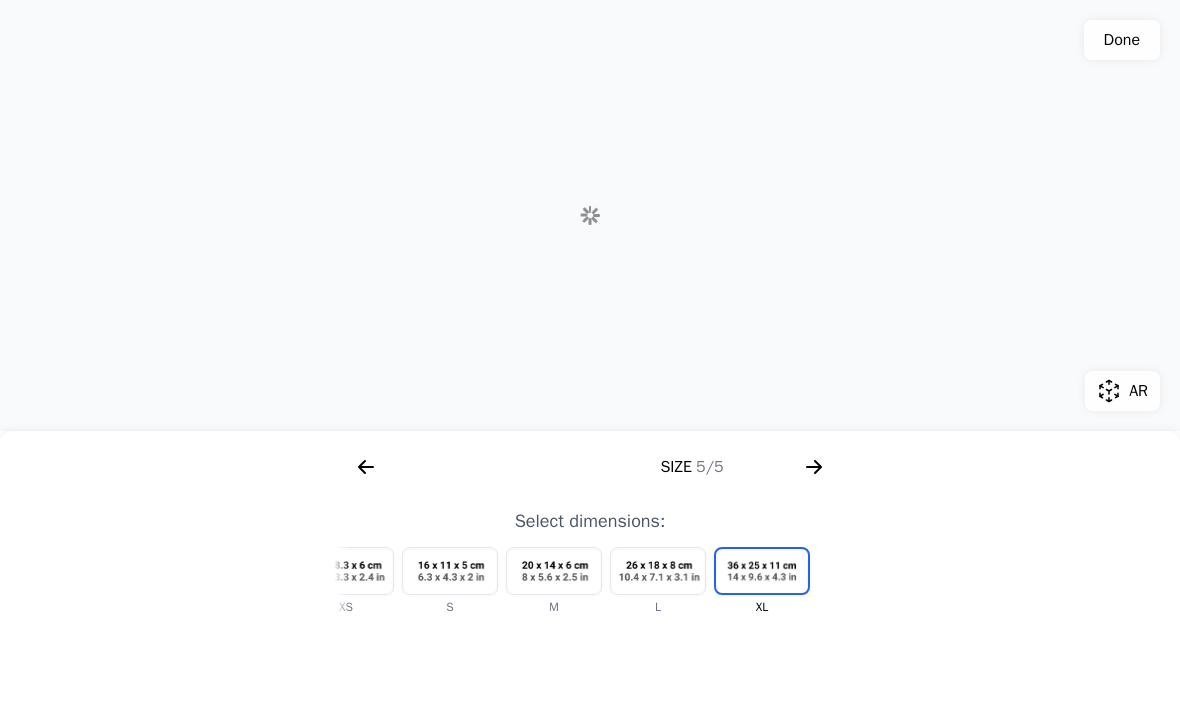 scroll, scrollTop: 0, scrollLeft: 2304, axis: horizontal 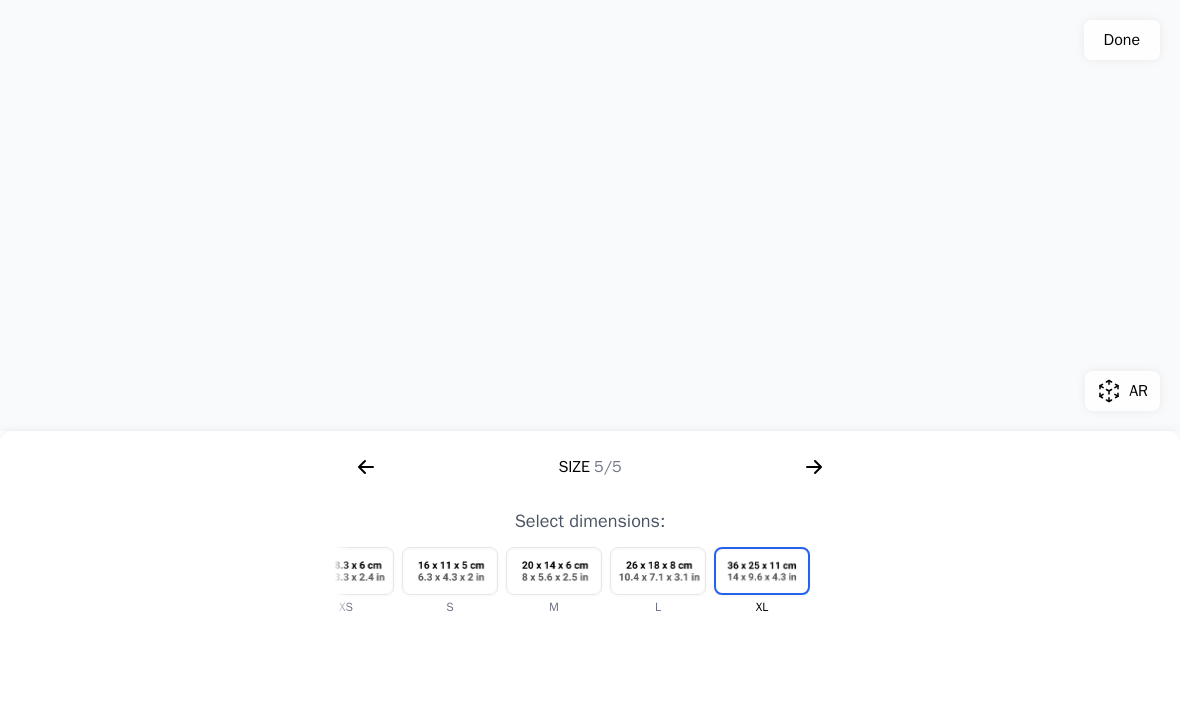 click on "Done" 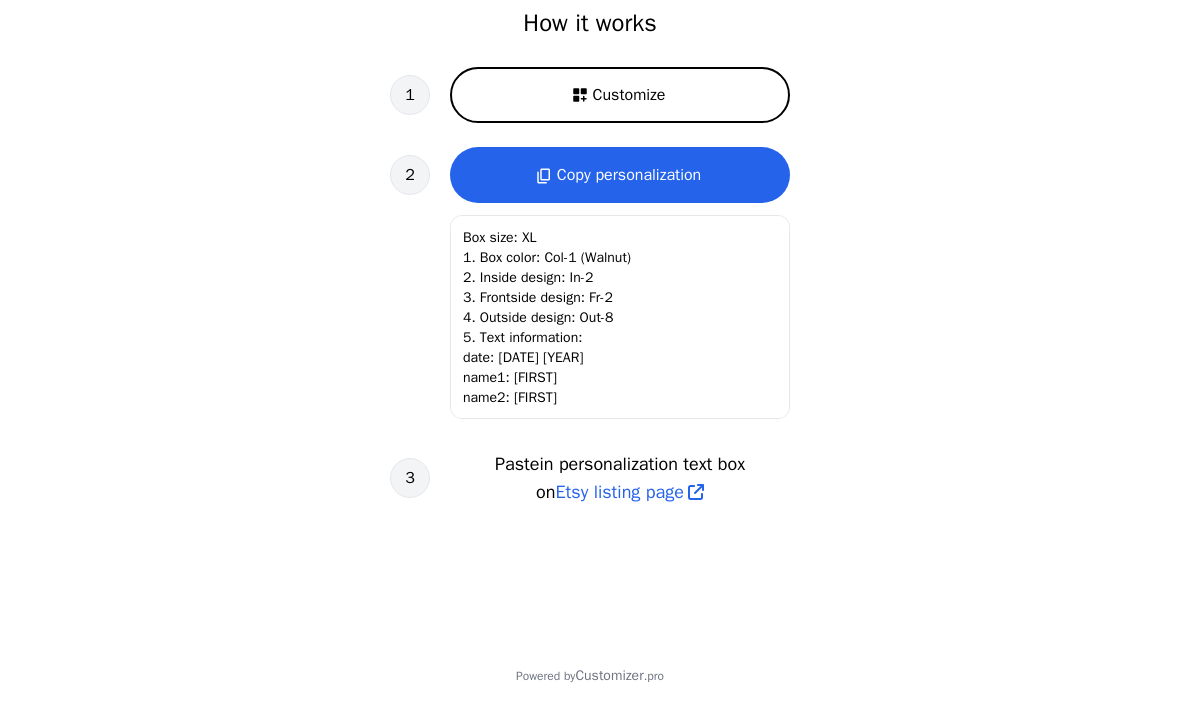 scroll, scrollTop: 705, scrollLeft: 0, axis: vertical 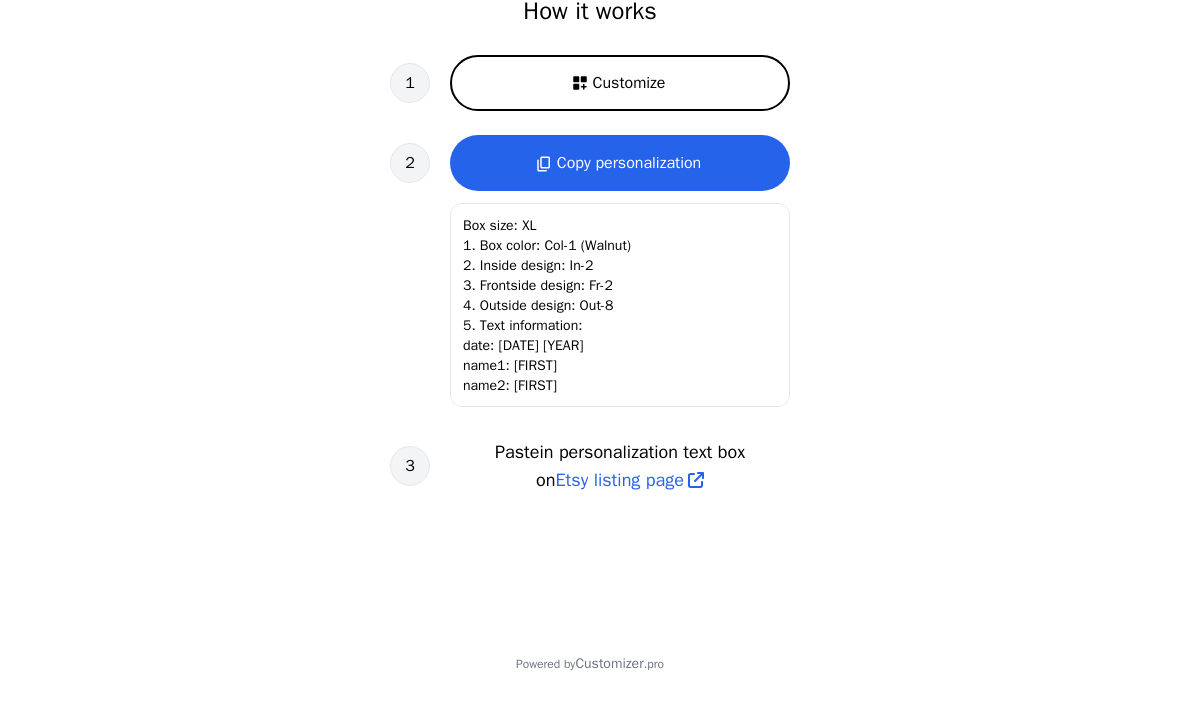 click on "Box size: XL
1. Box color: Col-1 (Walnut)
2. Inside design: In-2
3. Frontside design: Fr-2
4. Outside design: Out-8
5. Text information:
date: [DATE] [YEAR]
name1: [FIRST]
name2: [FIRST]" 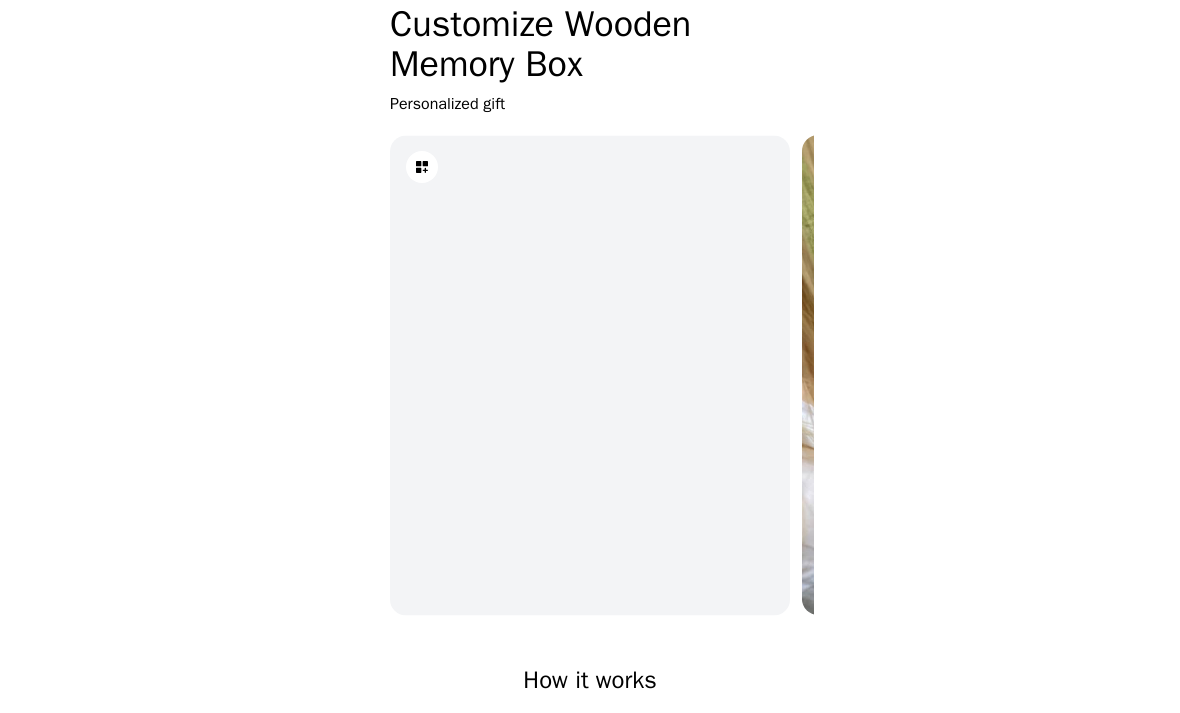 scroll, scrollTop: 0, scrollLeft: 0, axis: both 